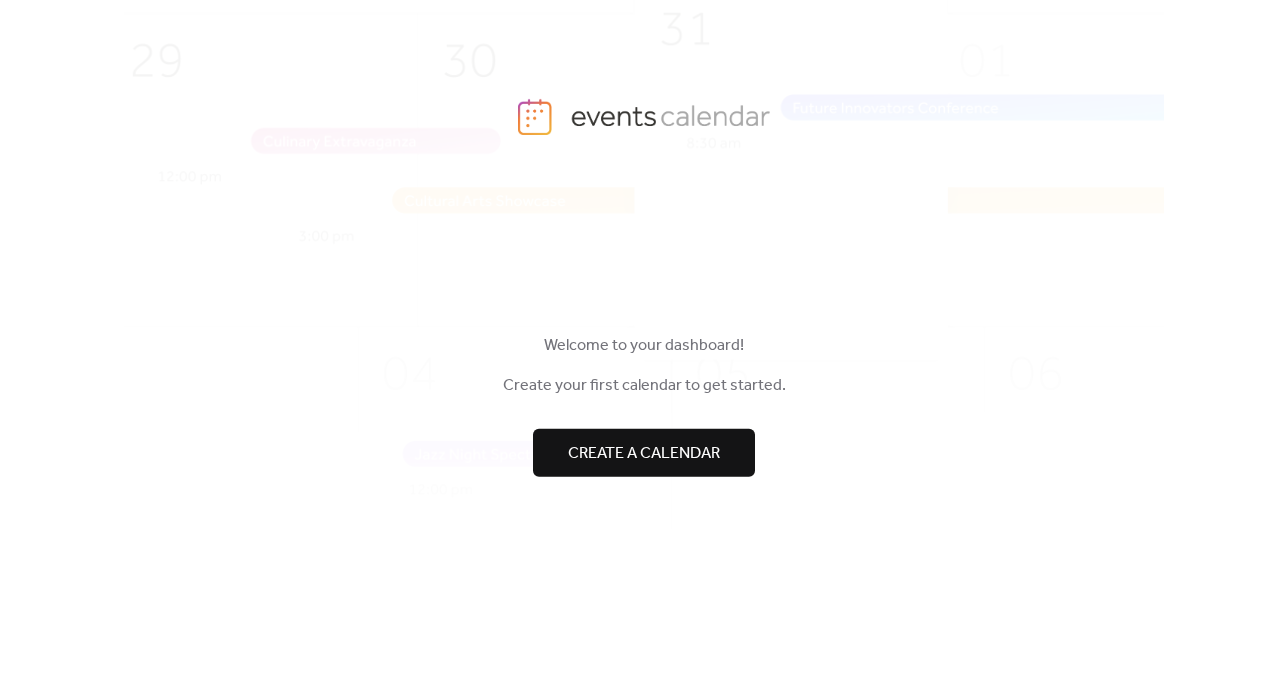 scroll, scrollTop: 0, scrollLeft: 0, axis: both 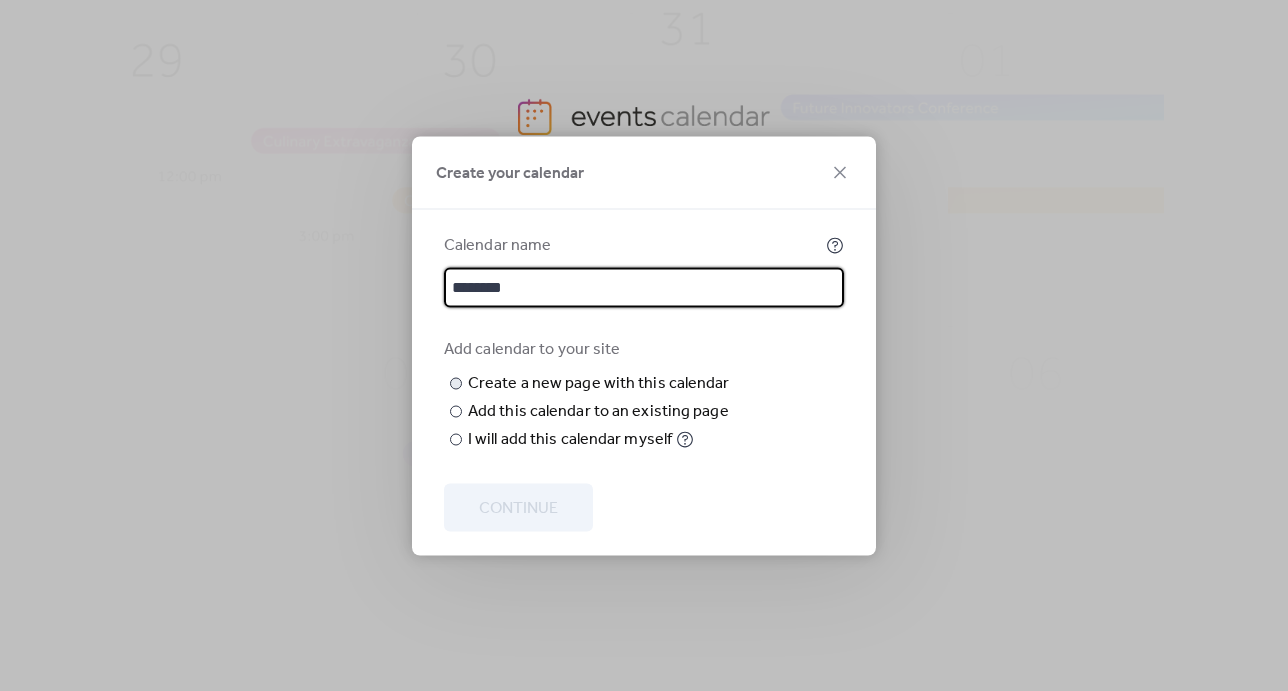 type on "**********" 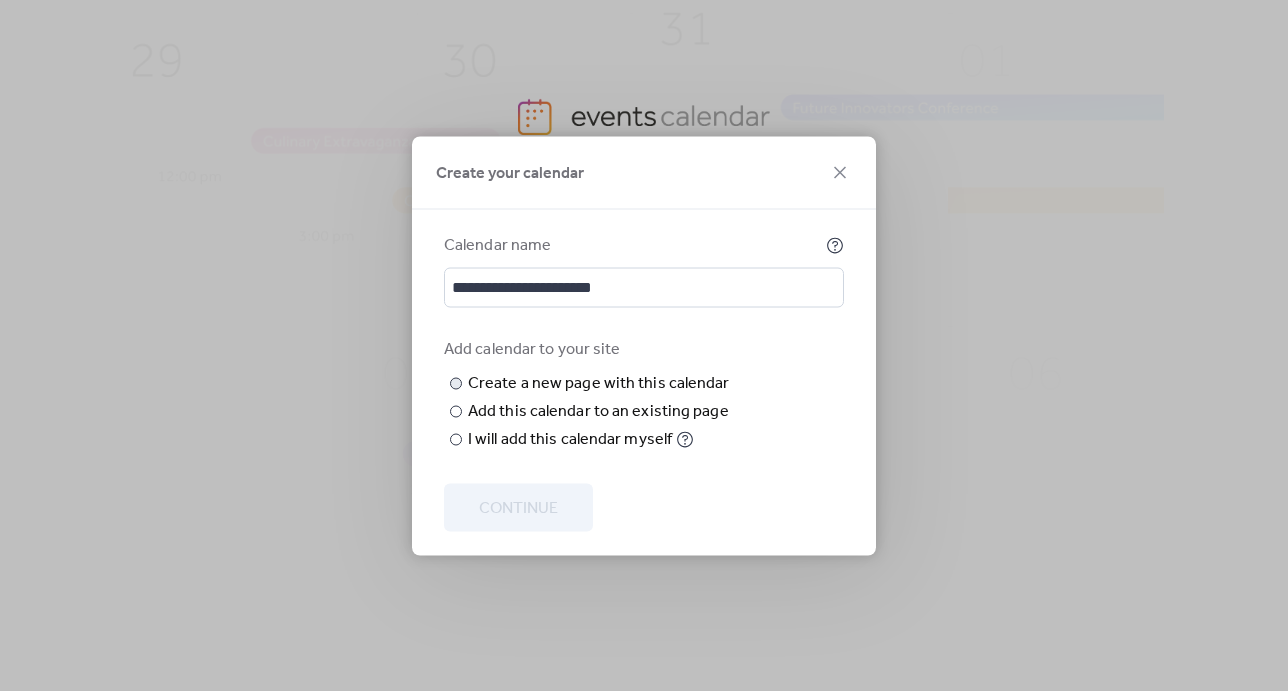 click at bounding box center (0, 0) 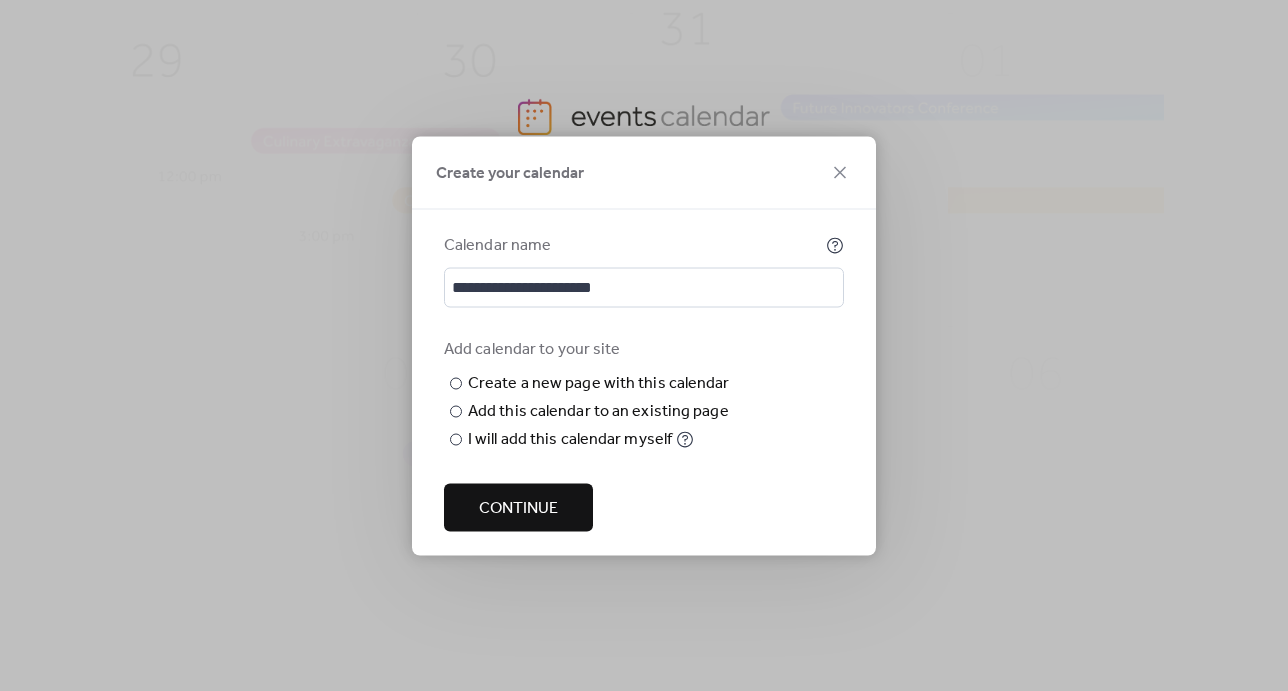 type on "**********" 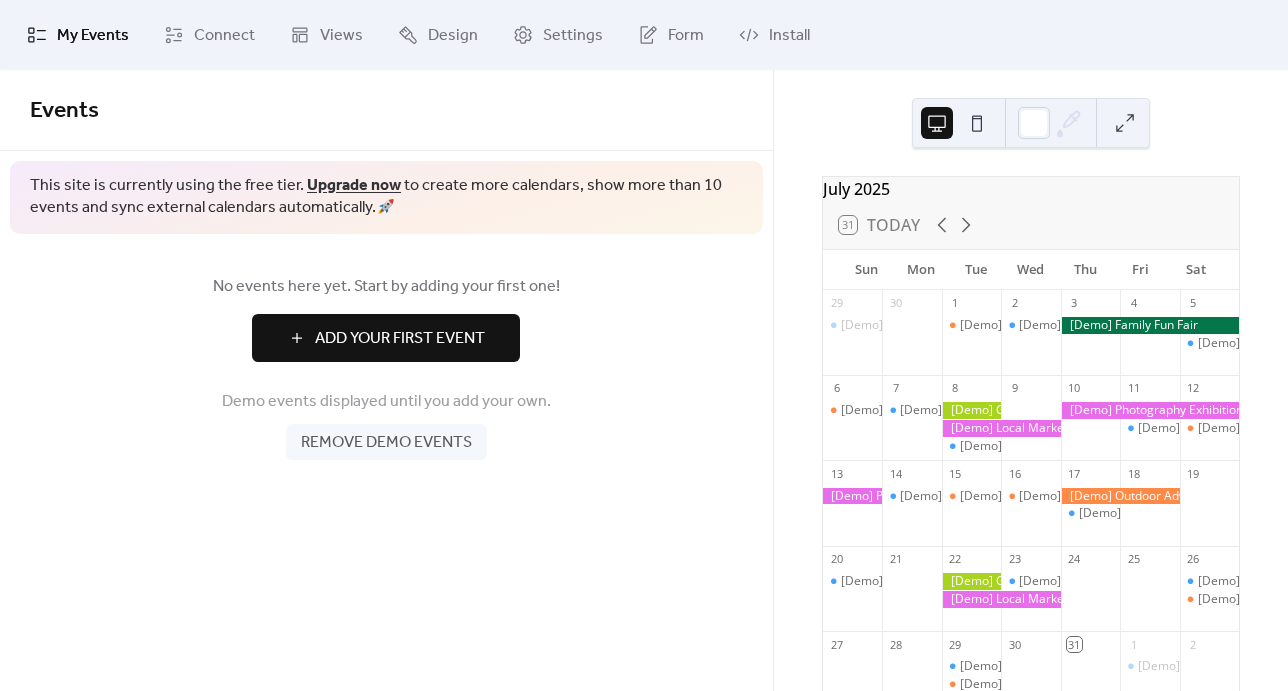 click on "Add Your First Event" at bounding box center [400, 339] 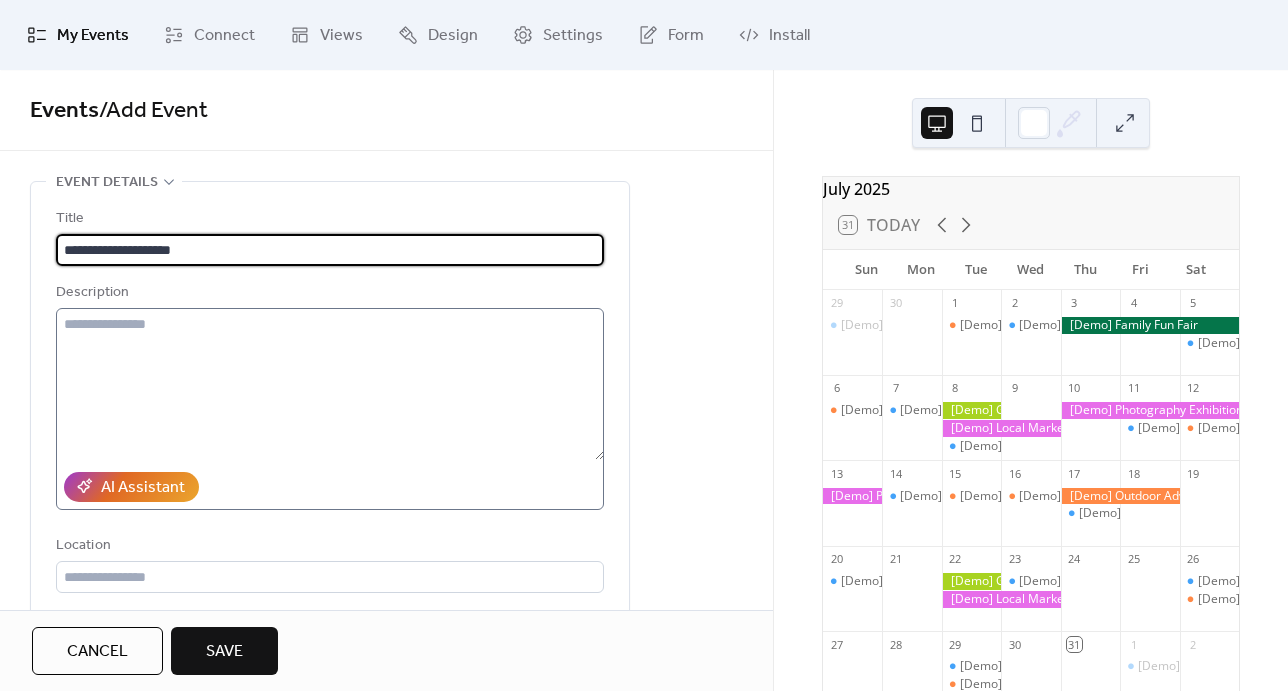 type on "**********" 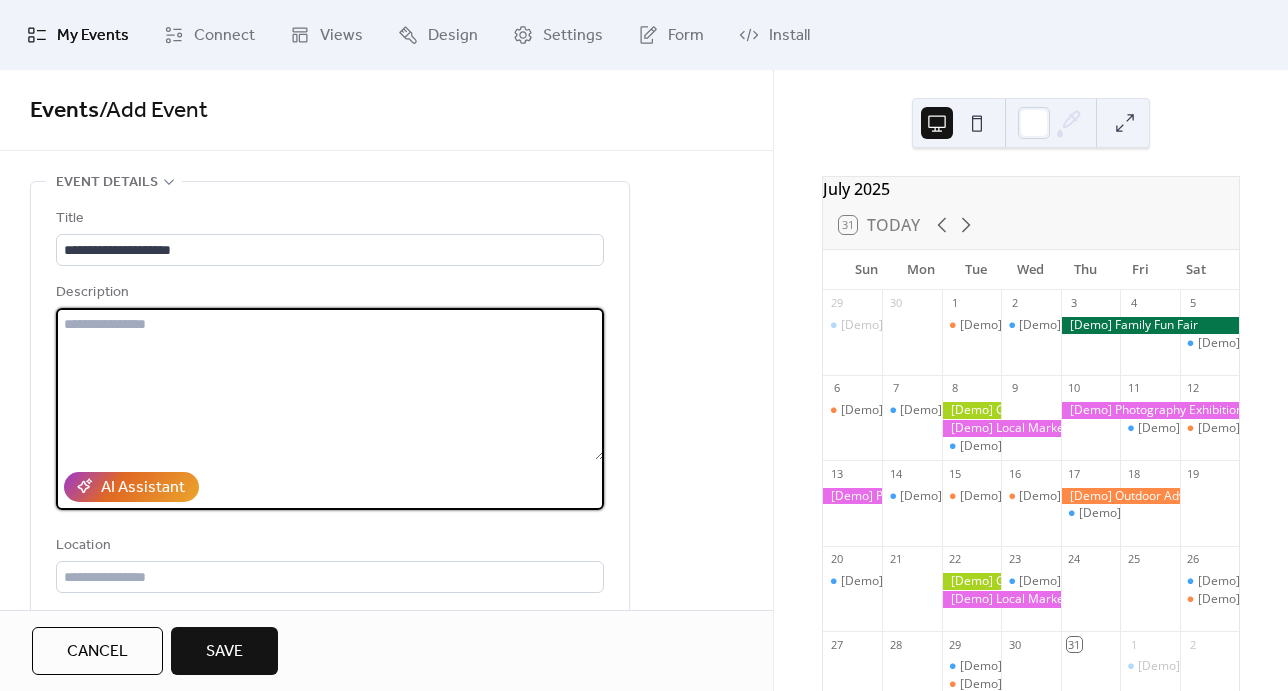click at bounding box center [330, 384] 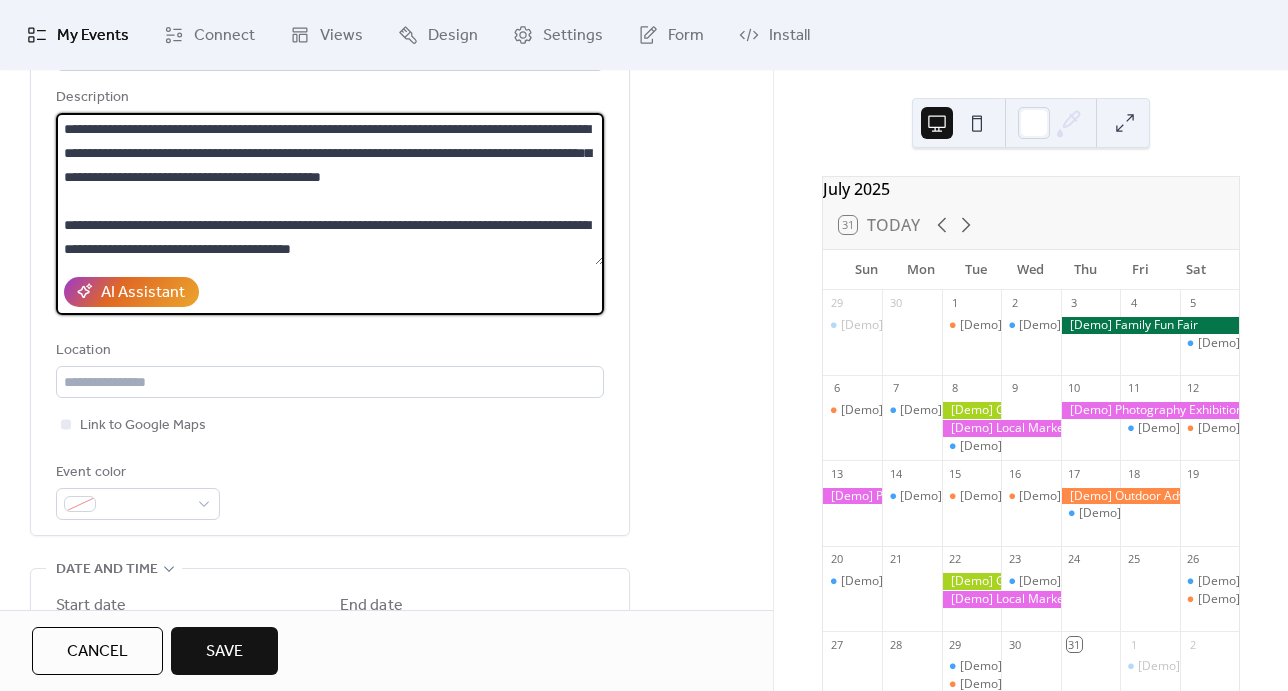 scroll, scrollTop: 196, scrollLeft: 0, axis: vertical 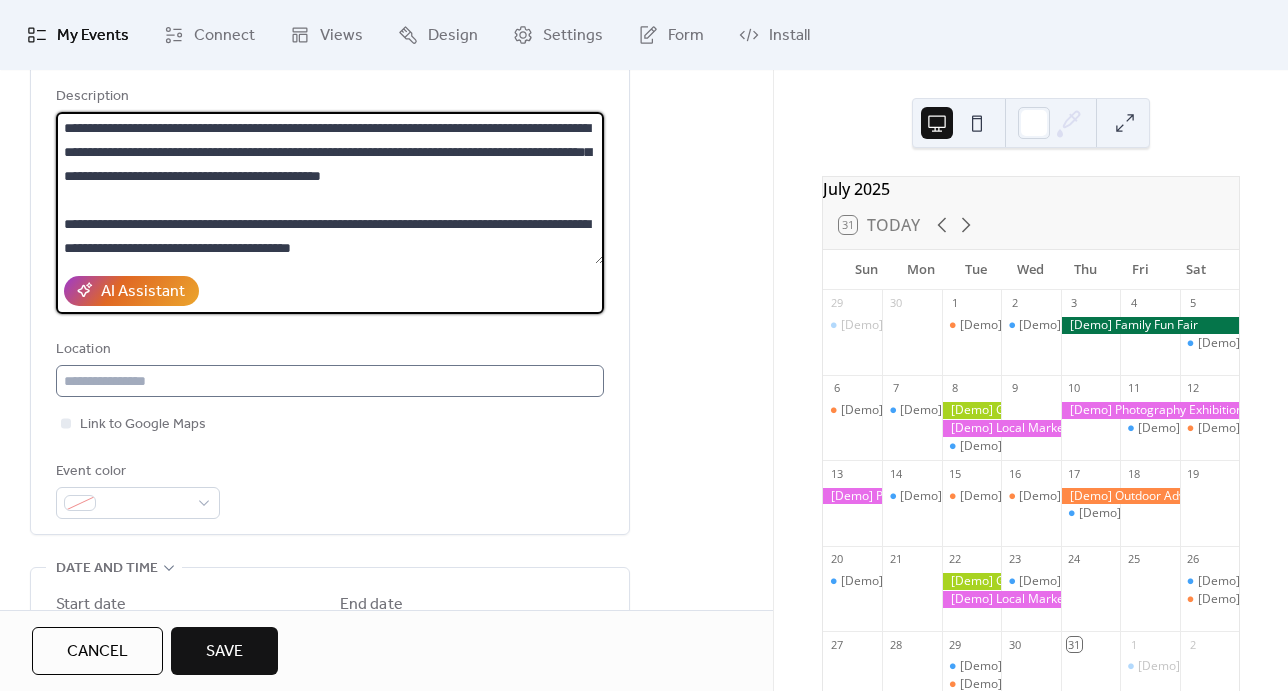 type on "**********" 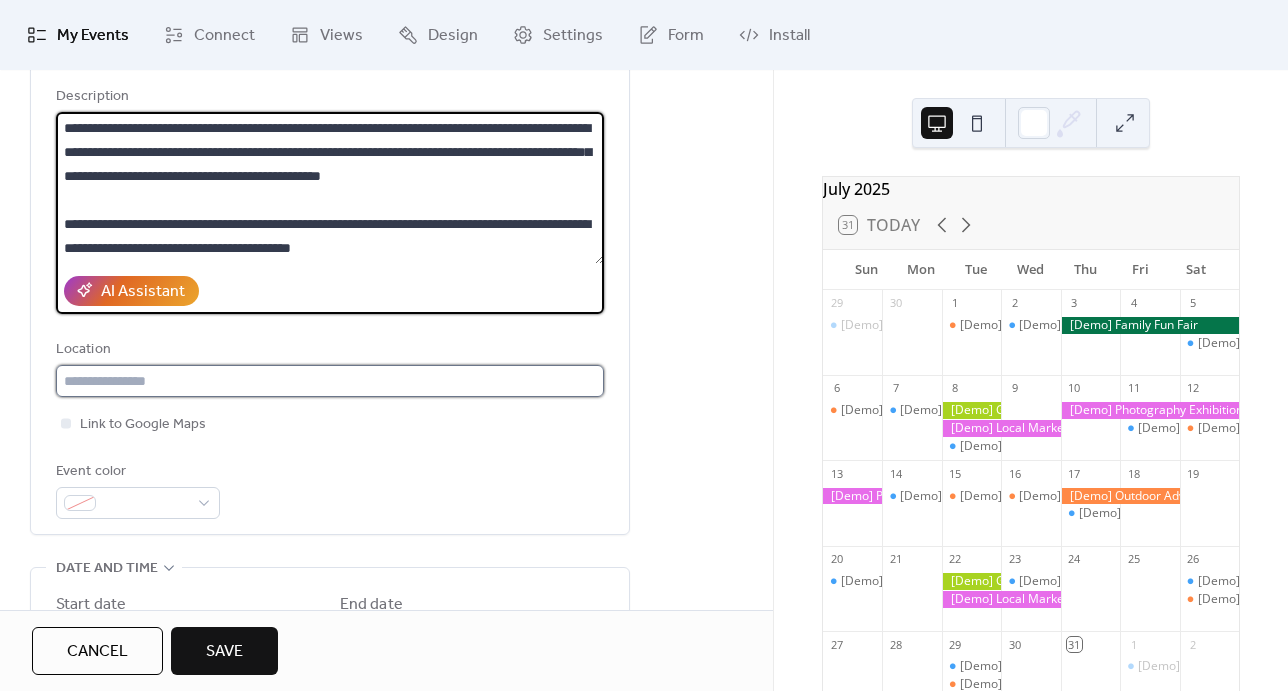 click at bounding box center [330, 381] 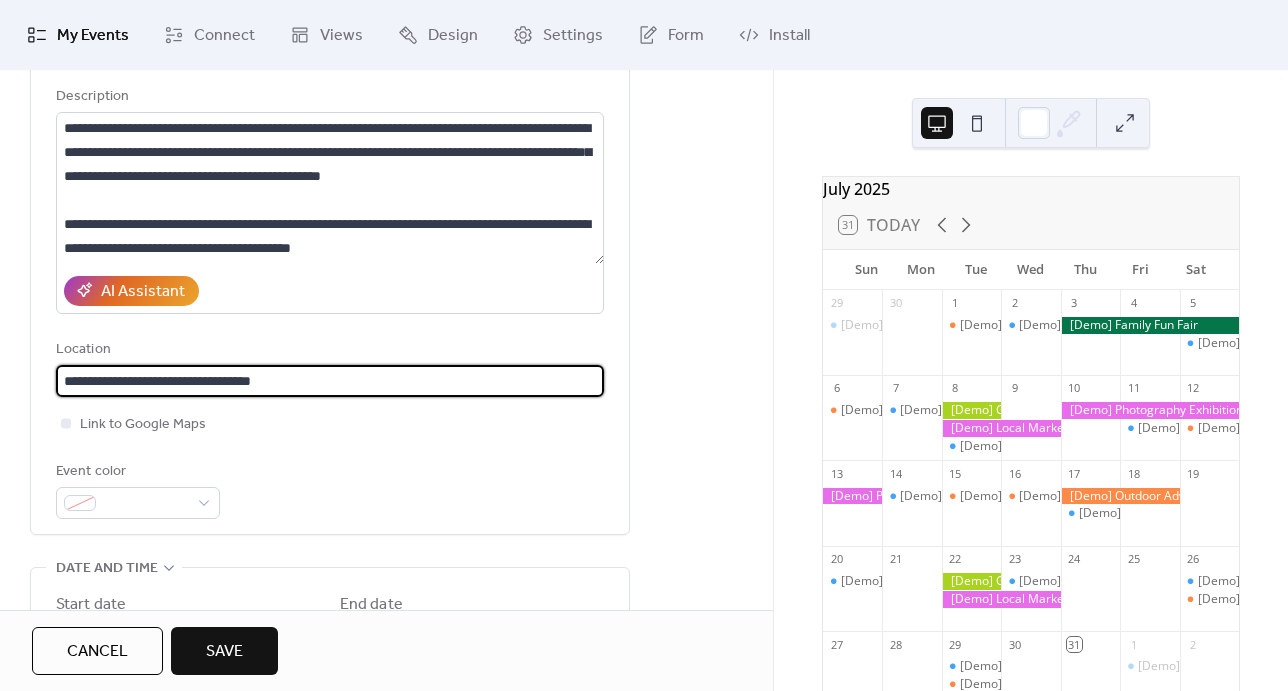 scroll, scrollTop: 0, scrollLeft: 0, axis: both 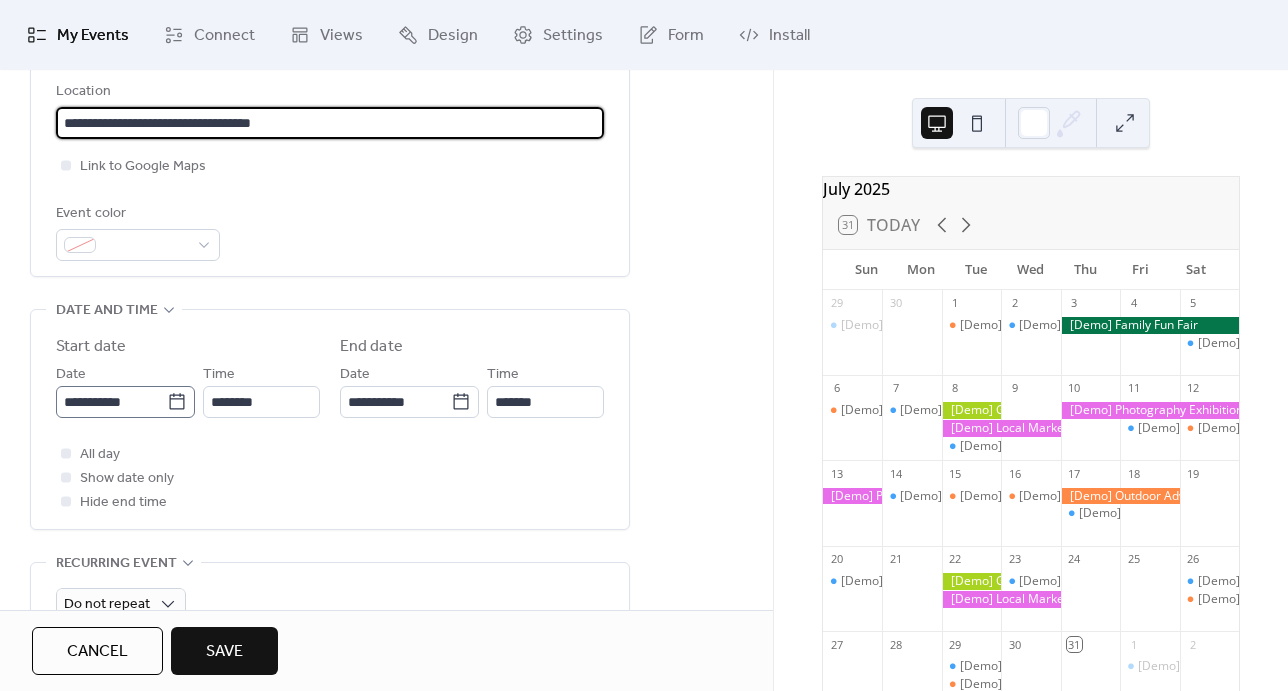 type on "**********" 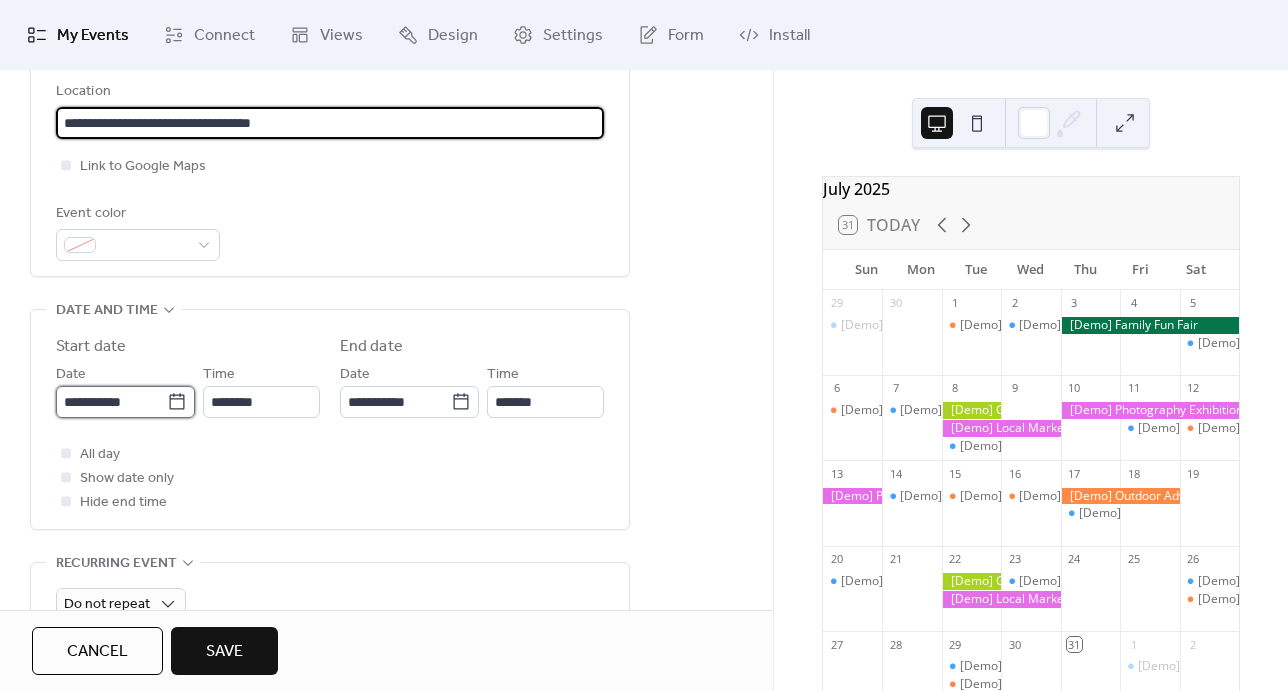 click on "**********" at bounding box center (111, 402) 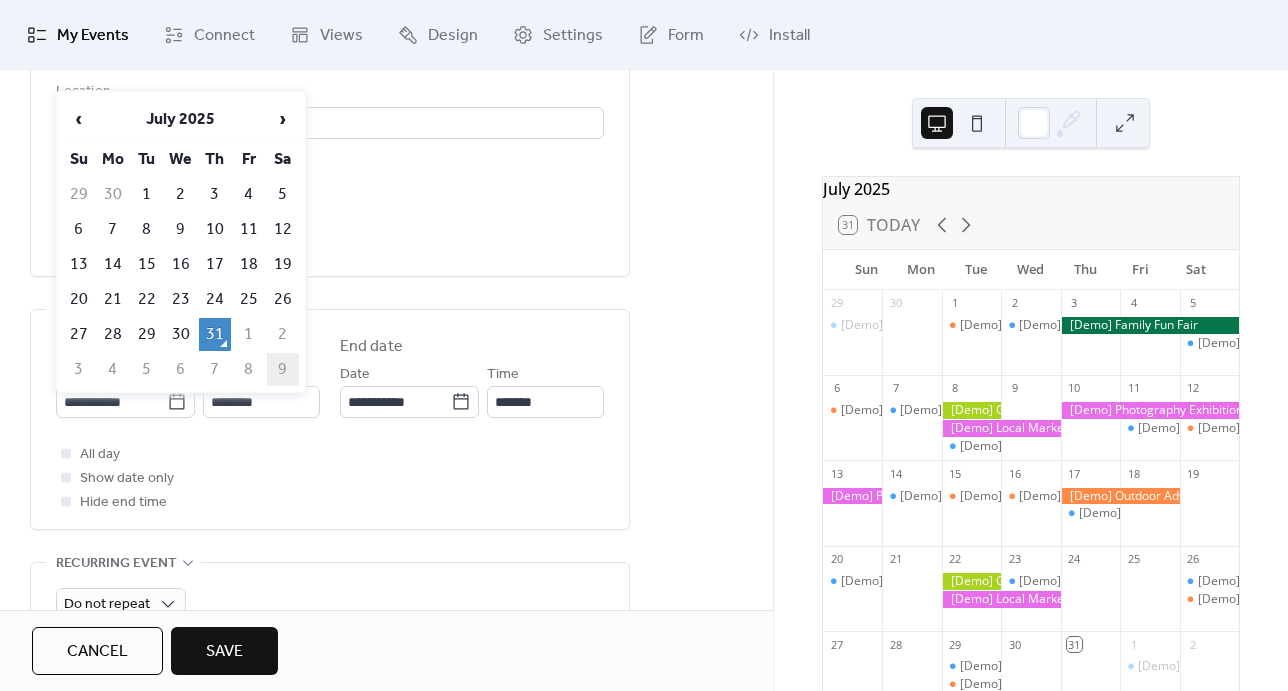 click on "9" at bounding box center (283, 369) 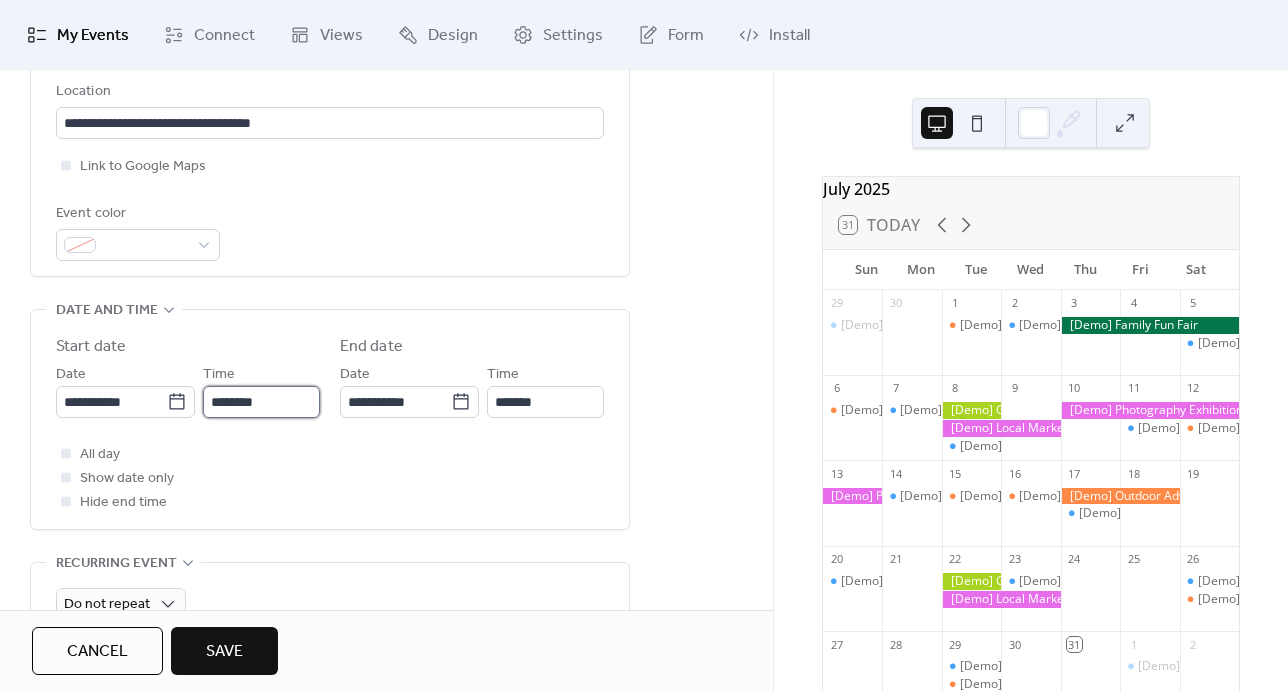 click on "********" at bounding box center [261, 402] 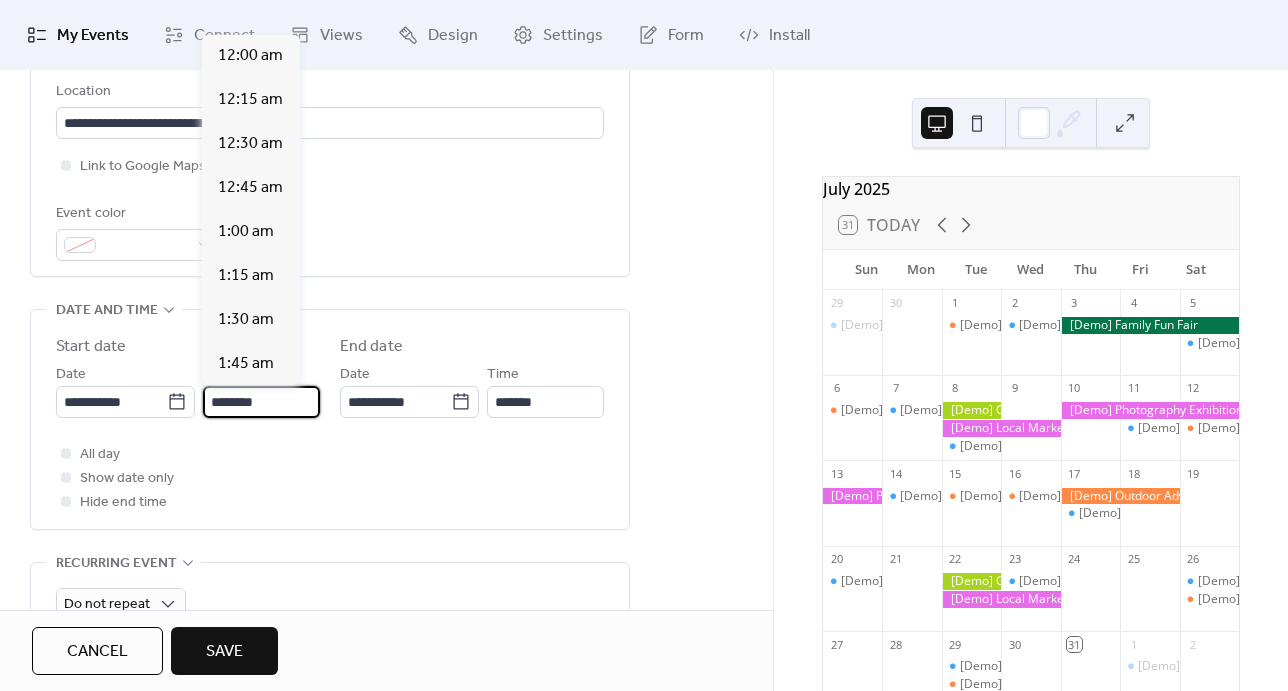 scroll, scrollTop: 2112, scrollLeft: 0, axis: vertical 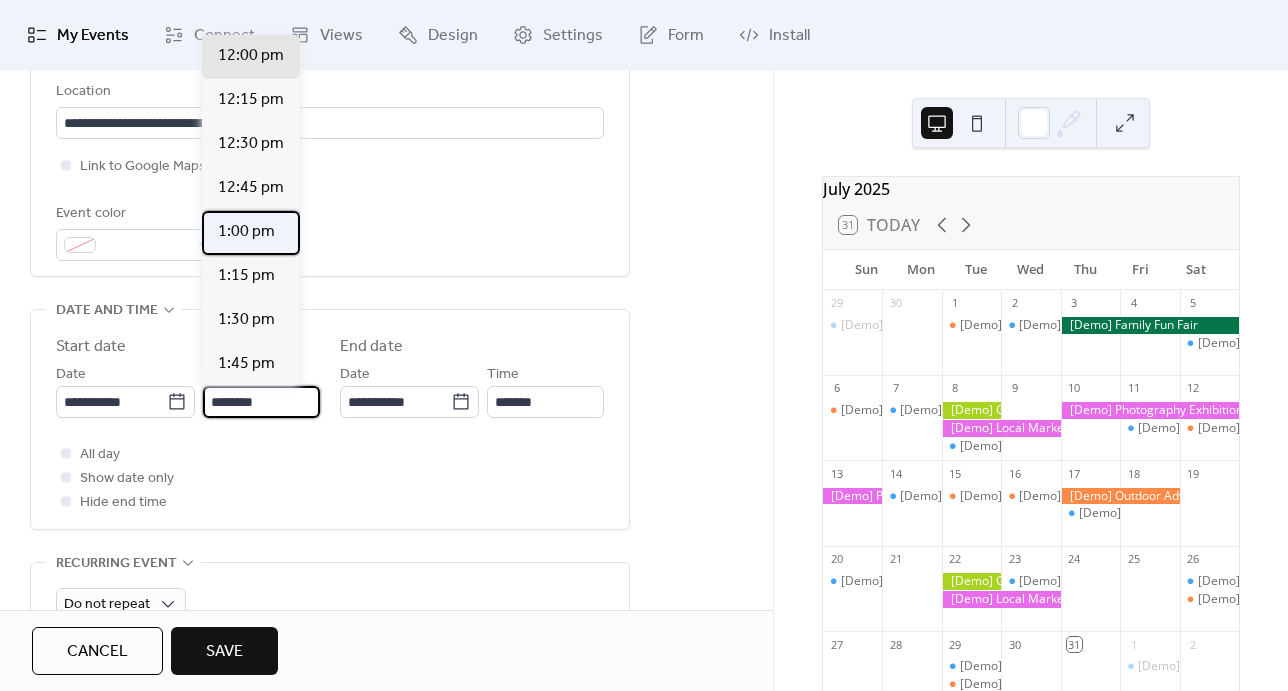 click on "1:00 pm" at bounding box center [246, 232] 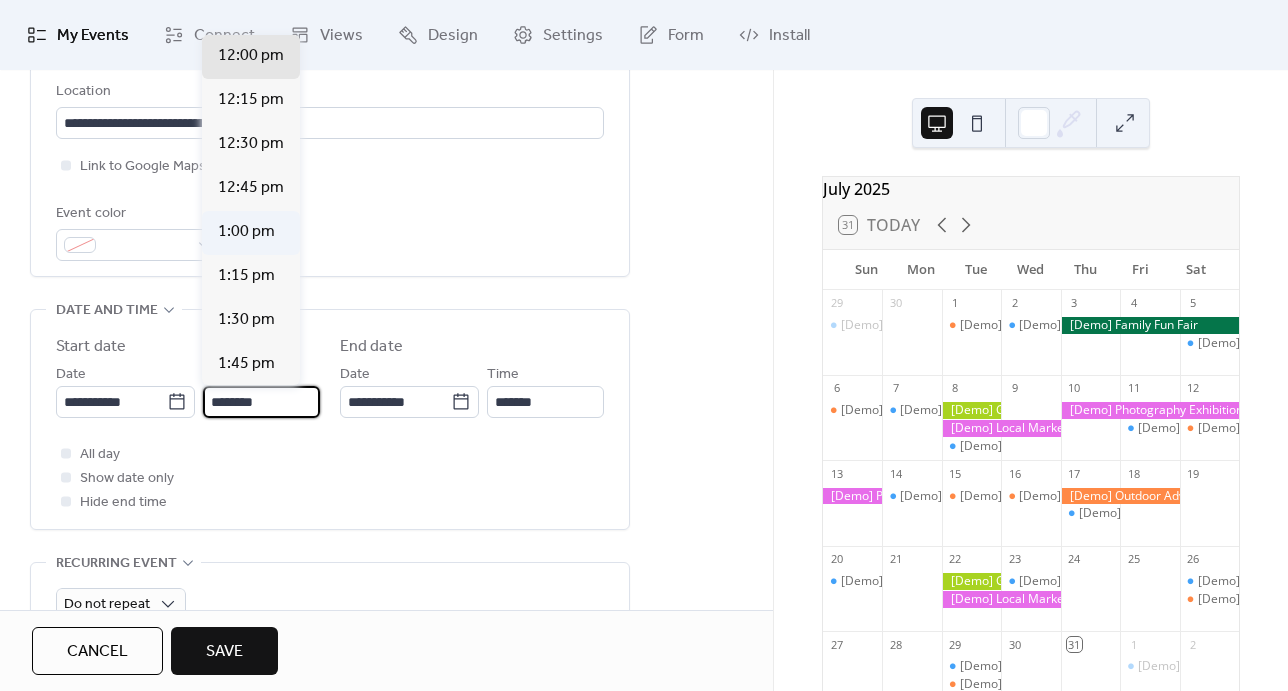 type on "*******" 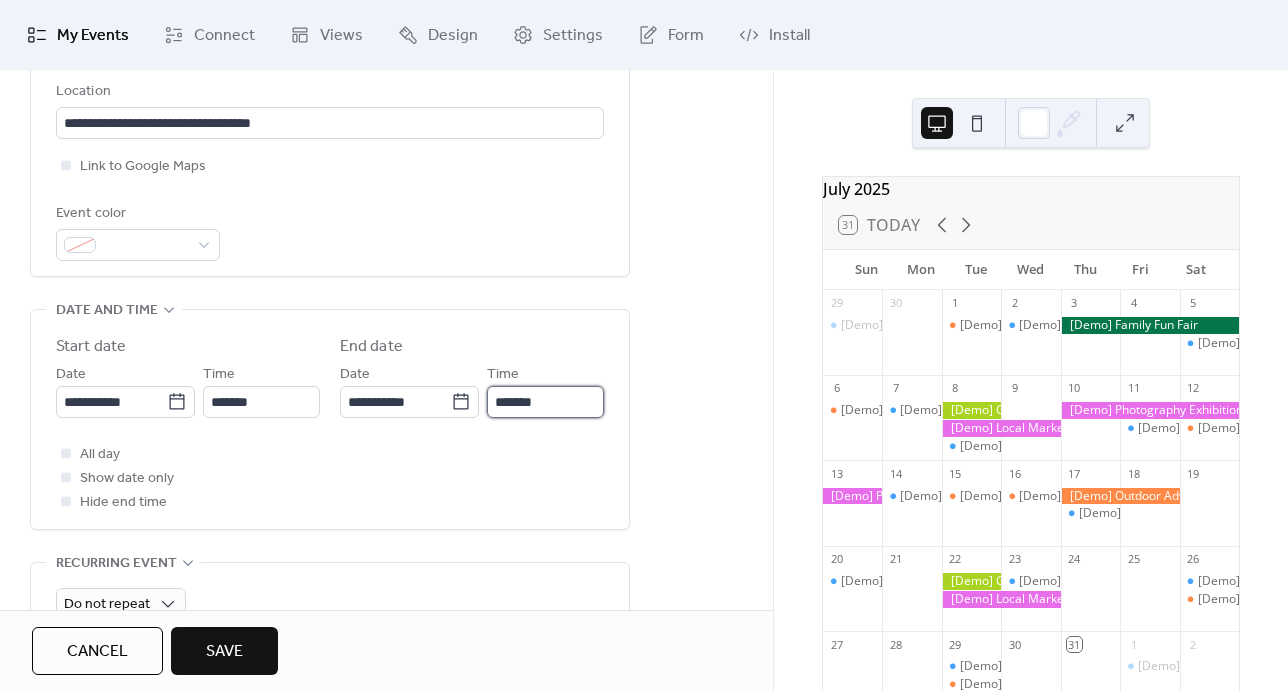 click on "*******" at bounding box center (545, 402) 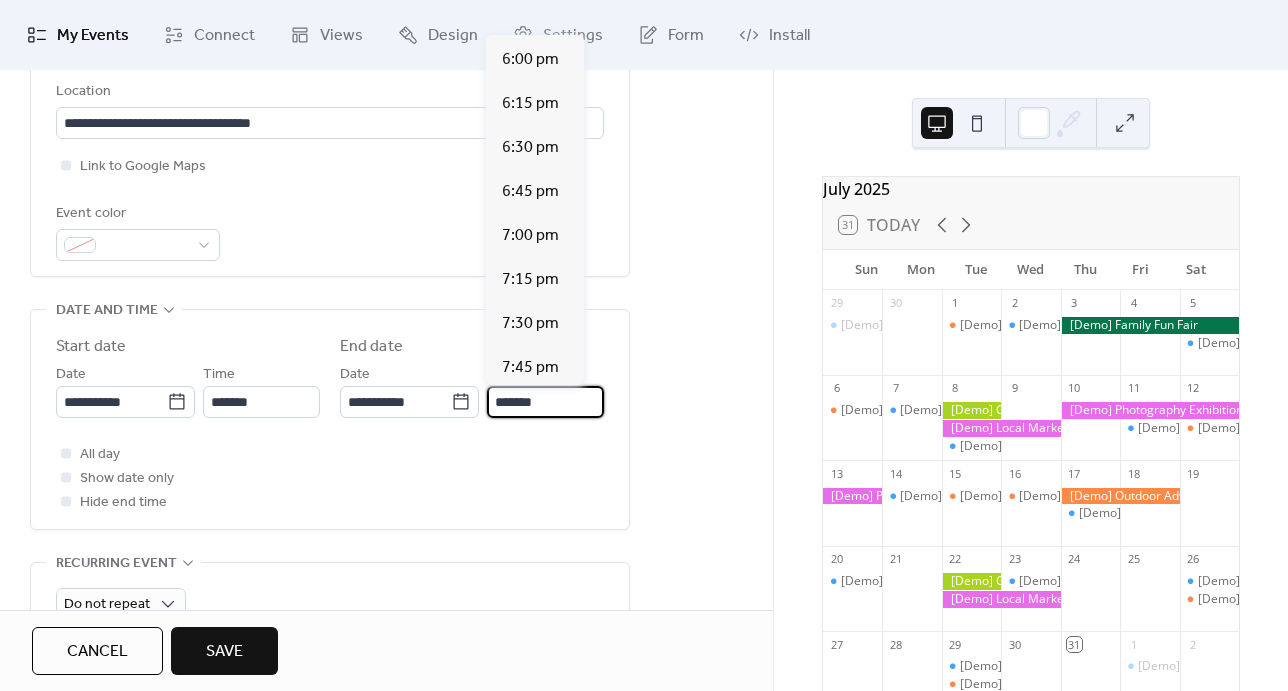 scroll, scrollTop: 834, scrollLeft: 0, axis: vertical 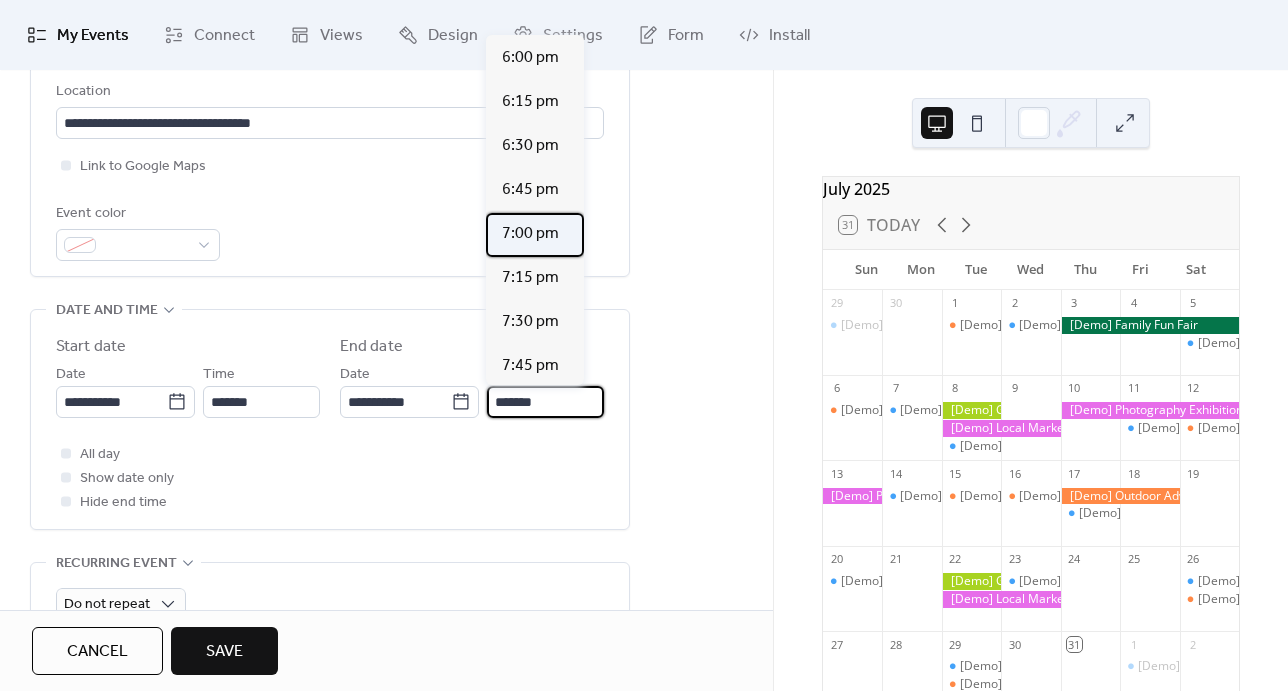 click on "7:00 pm" at bounding box center (530, 234) 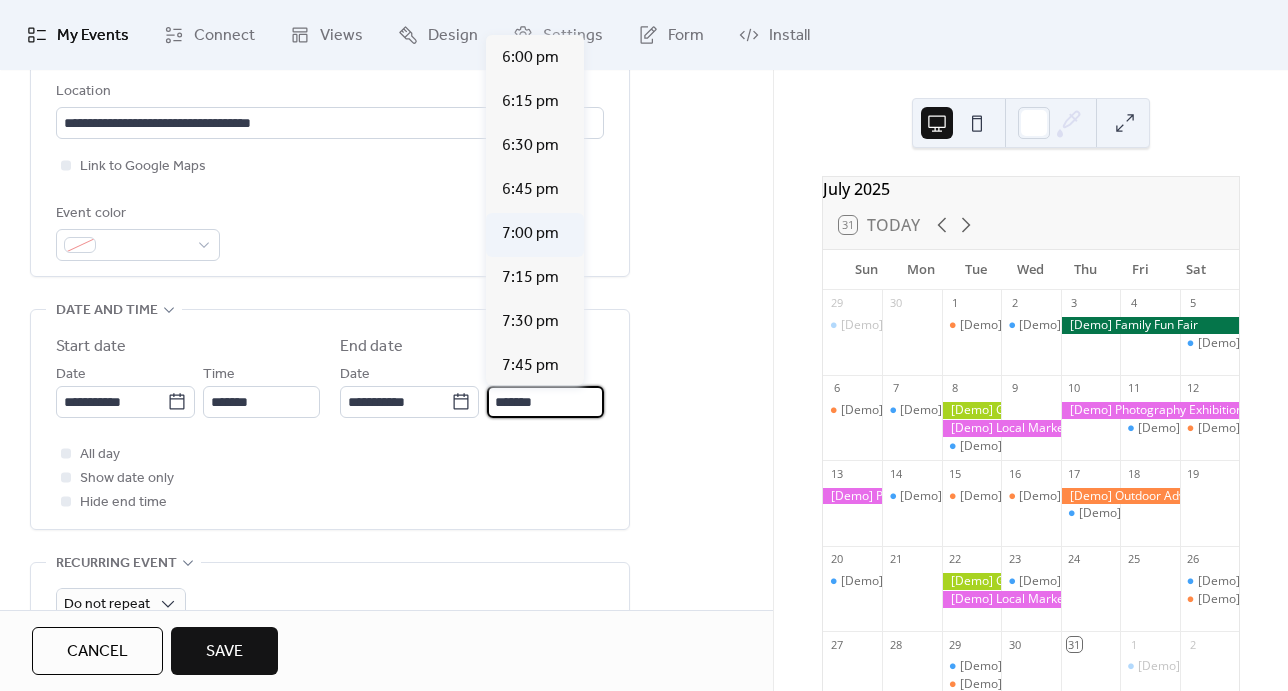 type on "*******" 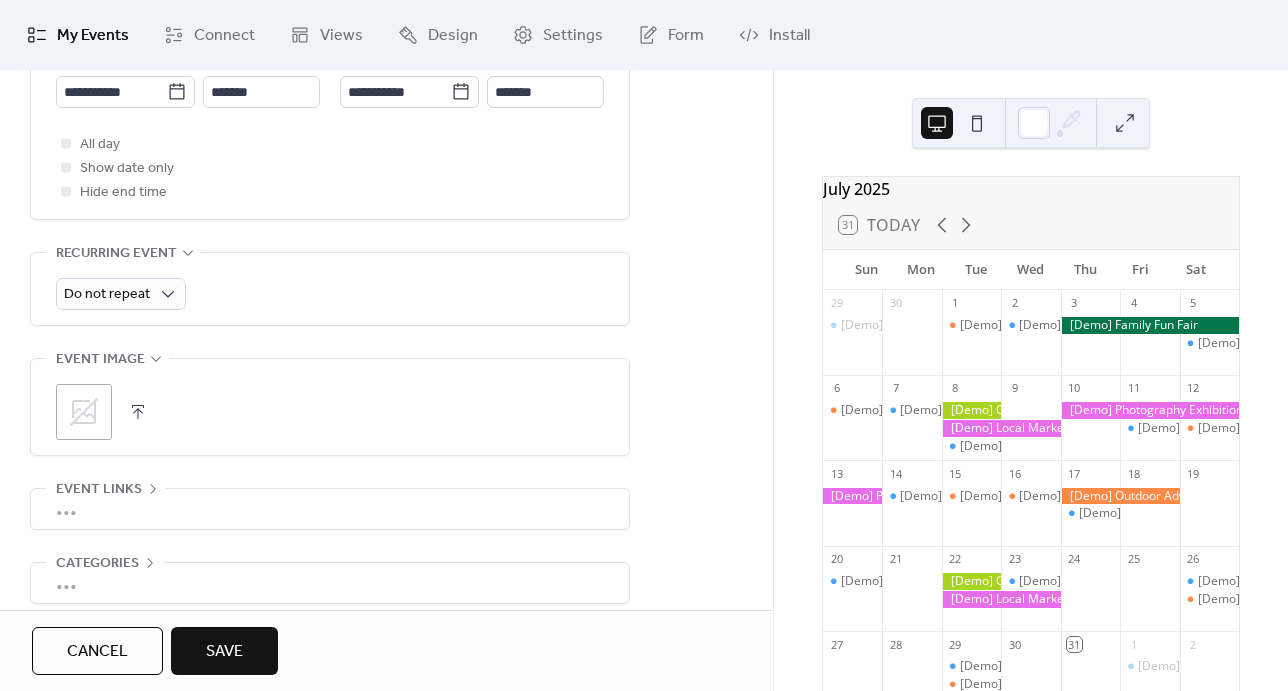 scroll, scrollTop: 760, scrollLeft: 0, axis: vertical 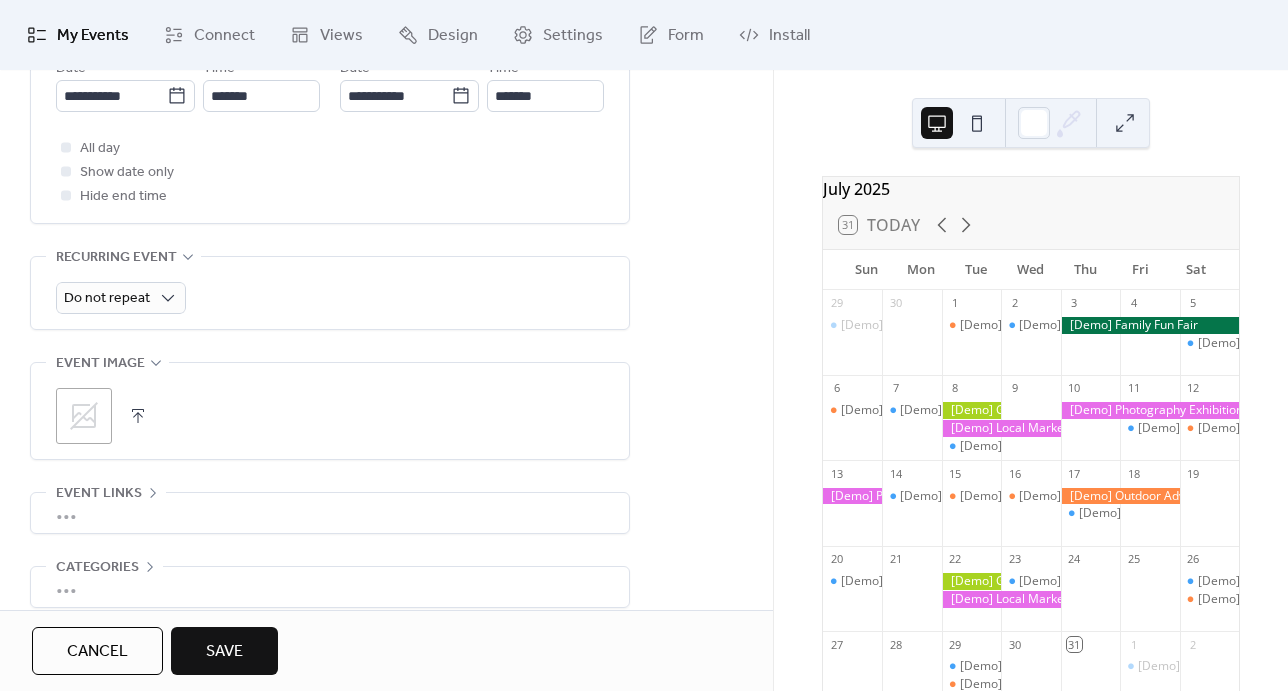 click at bounding box center [138, 416] 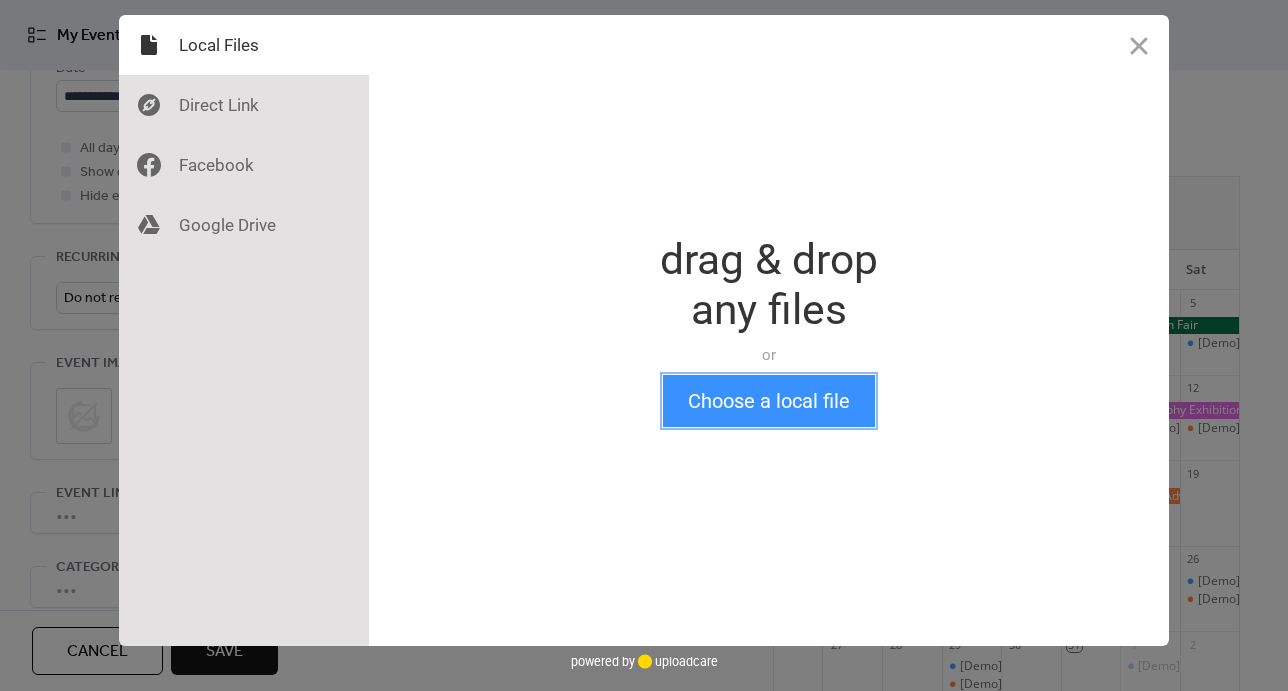 click on "Choose a local file" at bounding box center [769, 401] 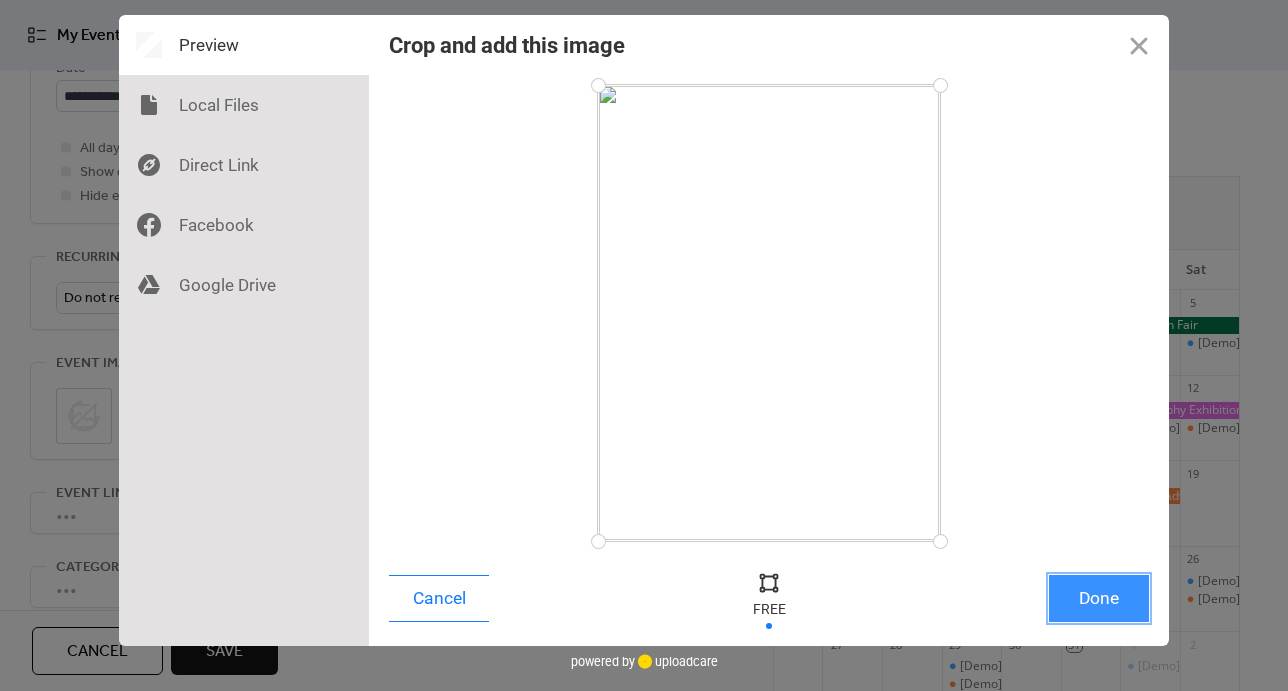 click on "Done" at bounding box center [1099, 598] 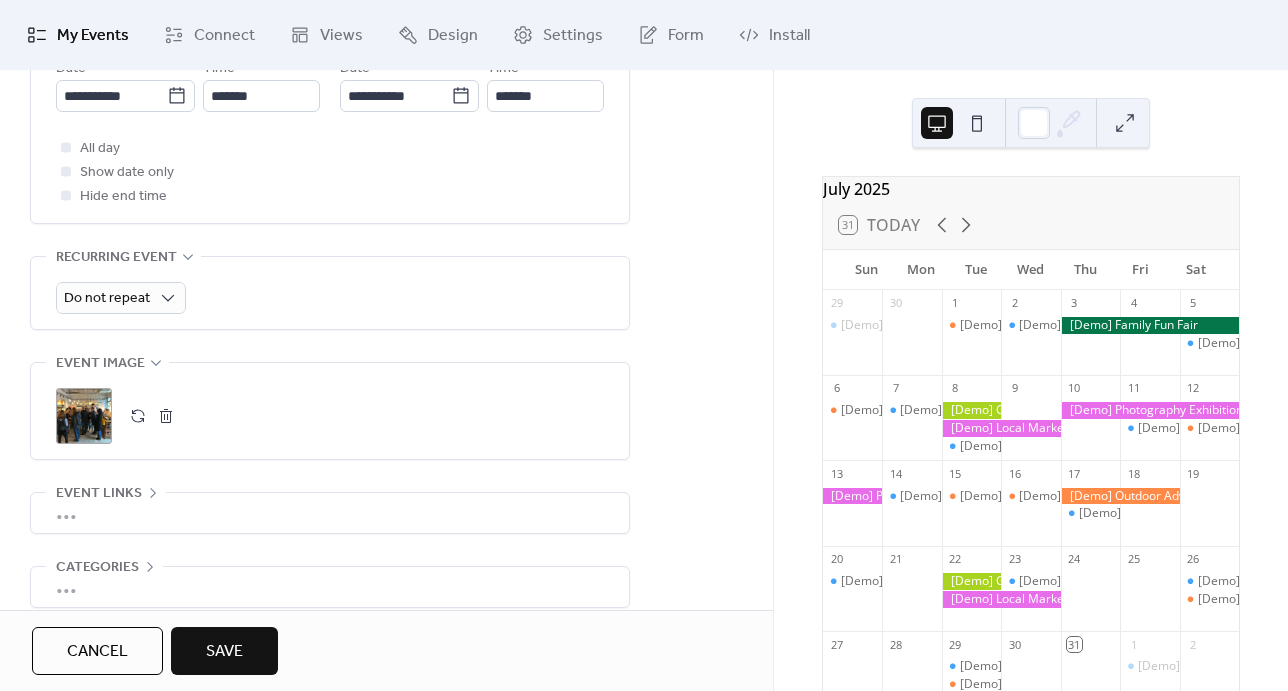 scroll, scrollTop: 852, scrollLeft: 0, axis: vertical 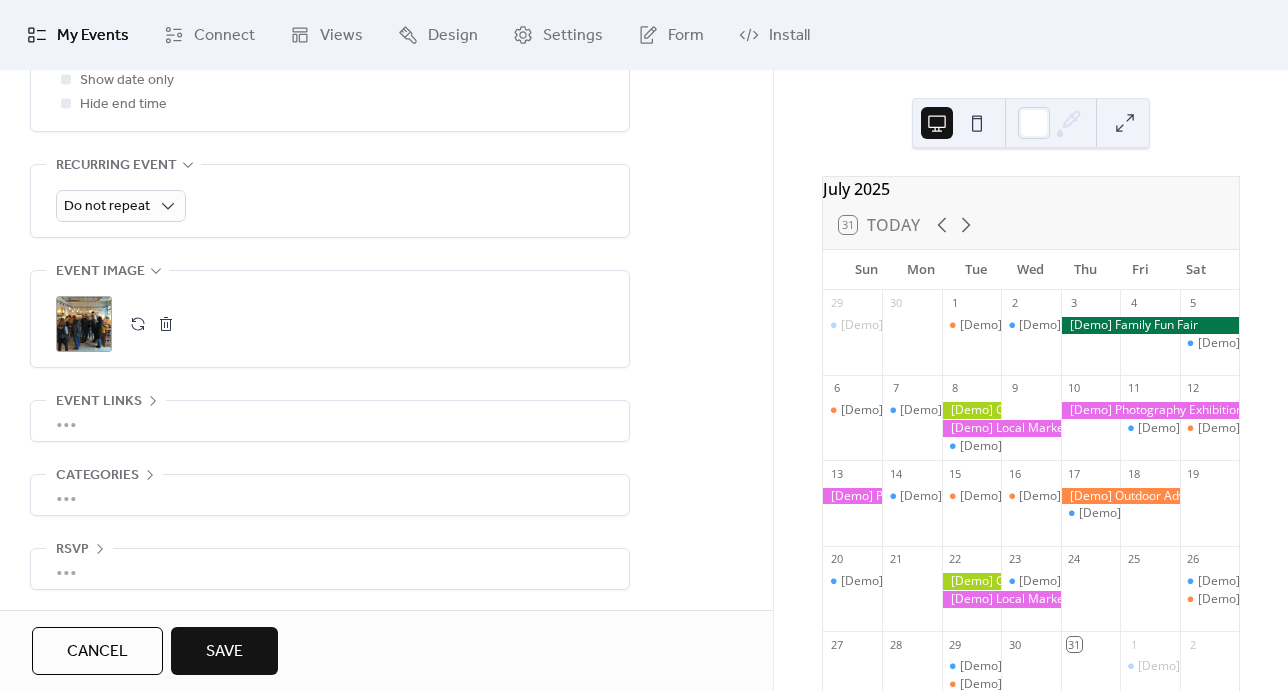 click on "•••" at bounding box center (330, 421) 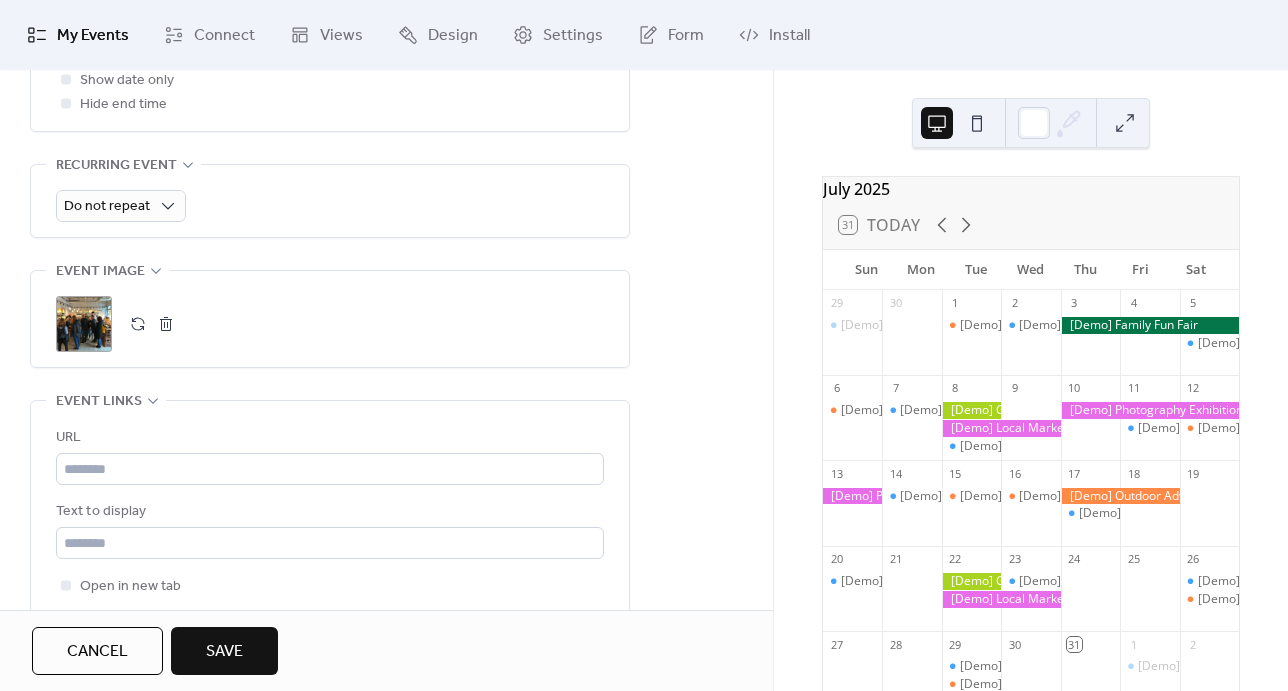 scroll, scrollTop: 852, scrollLeft: 0, axis: vertical 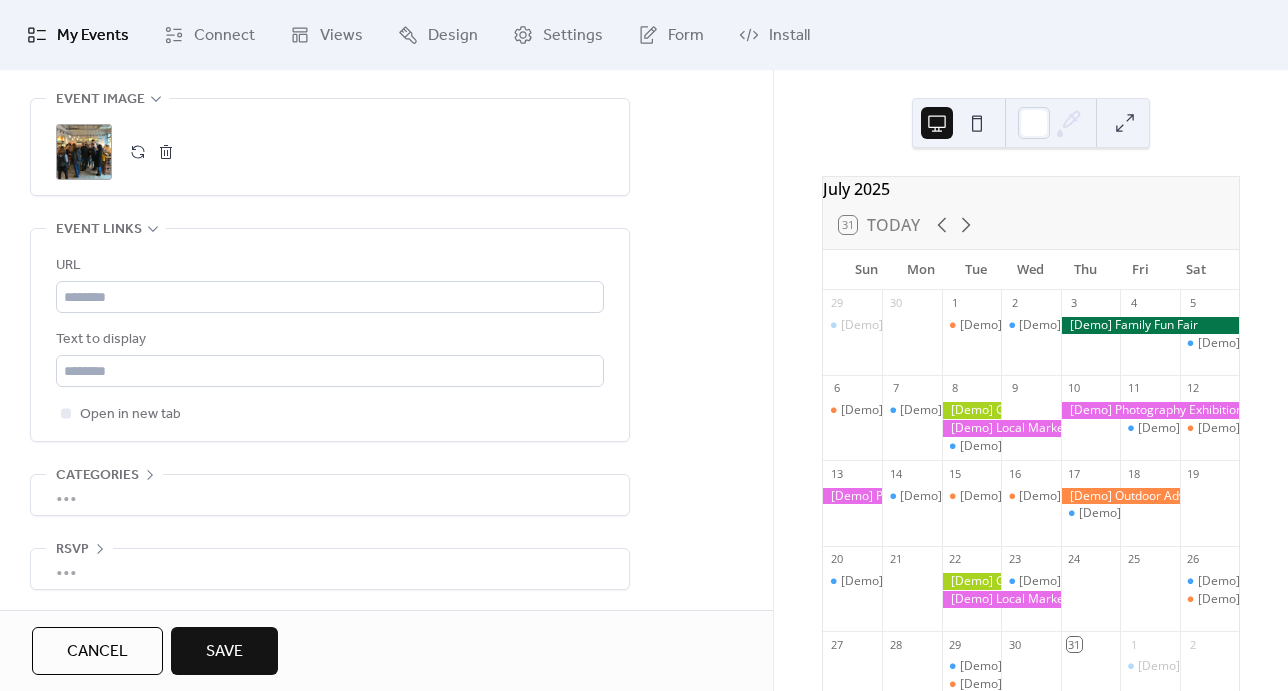 click on "•••" at bounding box center [330, 495] 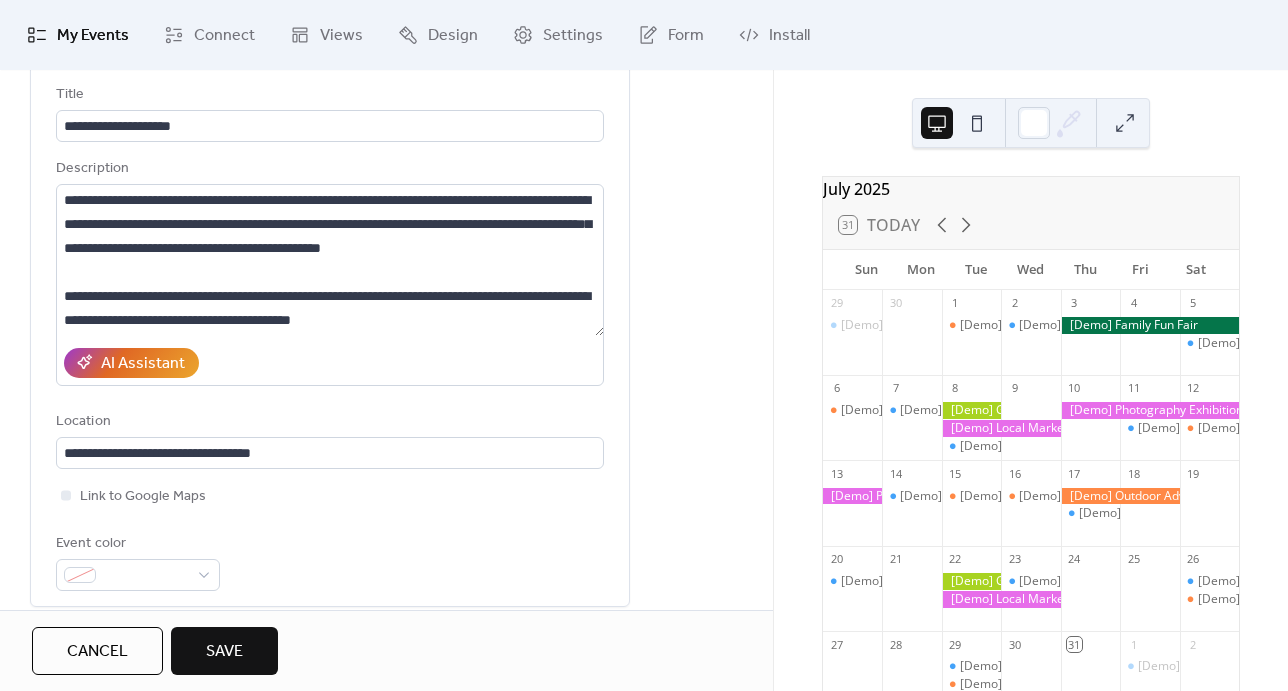 scroll, scrollTop: 126, scrollLeft: 0, axis: vertical 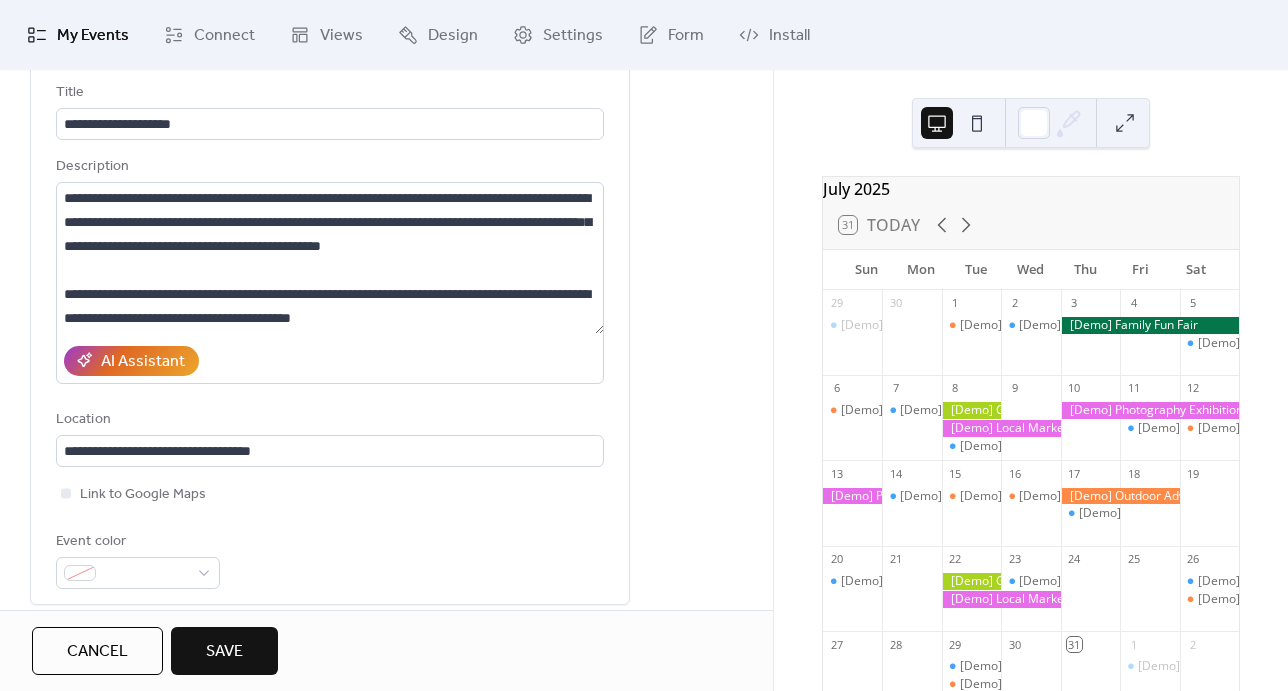 click on "Save" at bounding box center (224, 652) 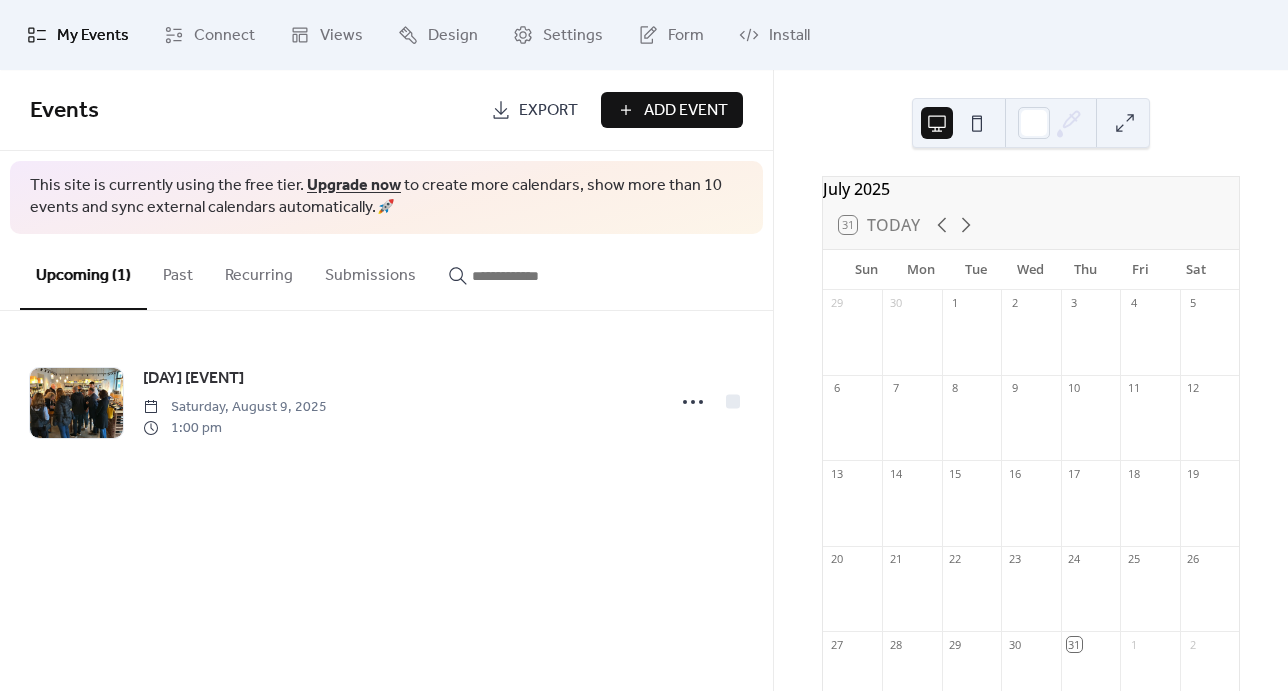 click on "Add Event" at bounding box center (686, 111) 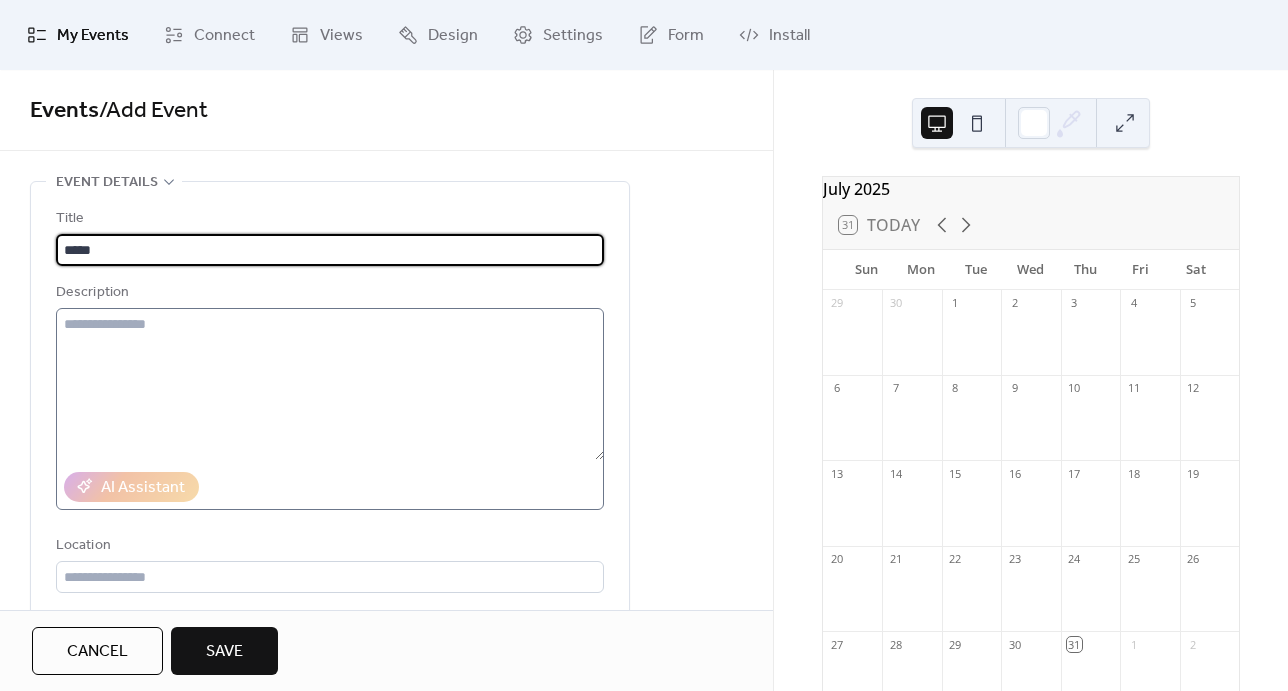 type on "**********" 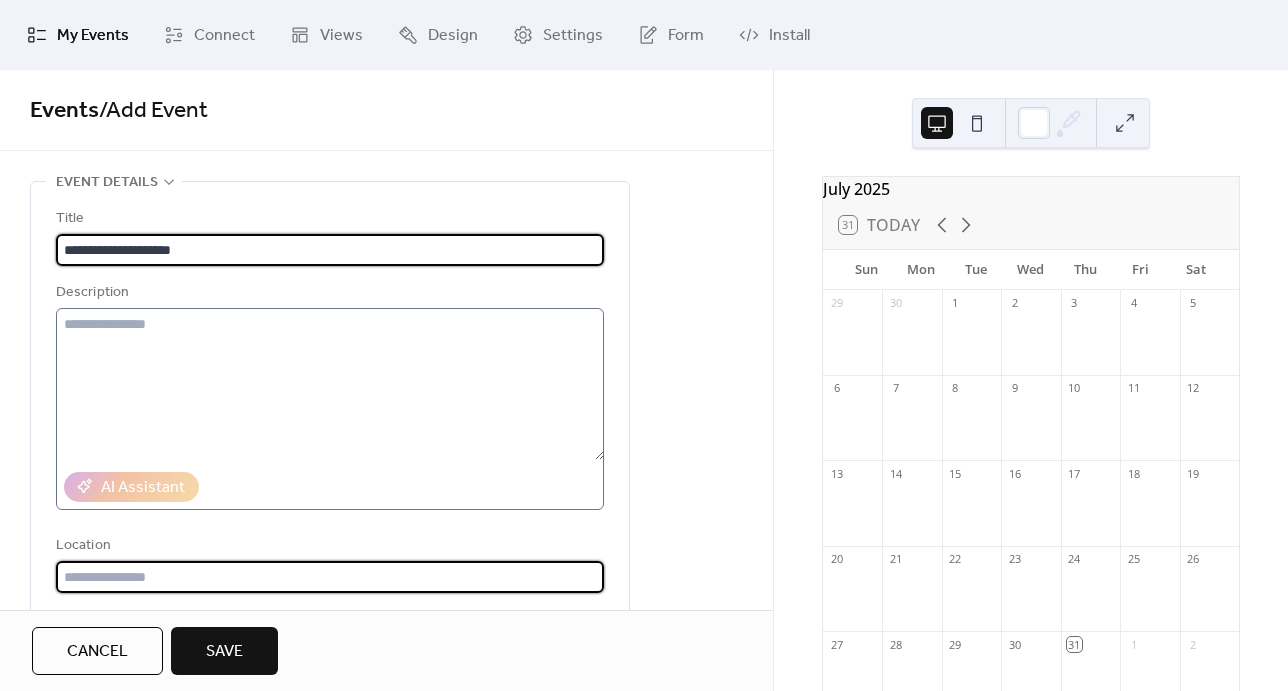 type on "**********" 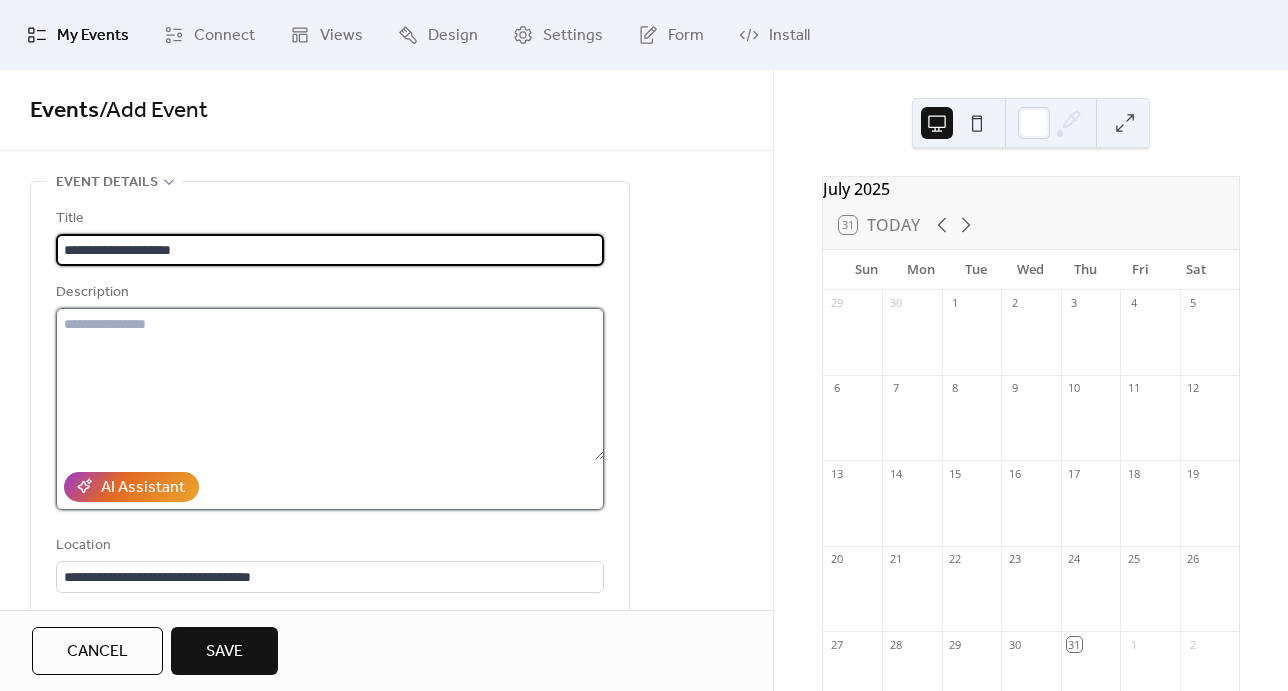 click at bounding box center [330, 384] 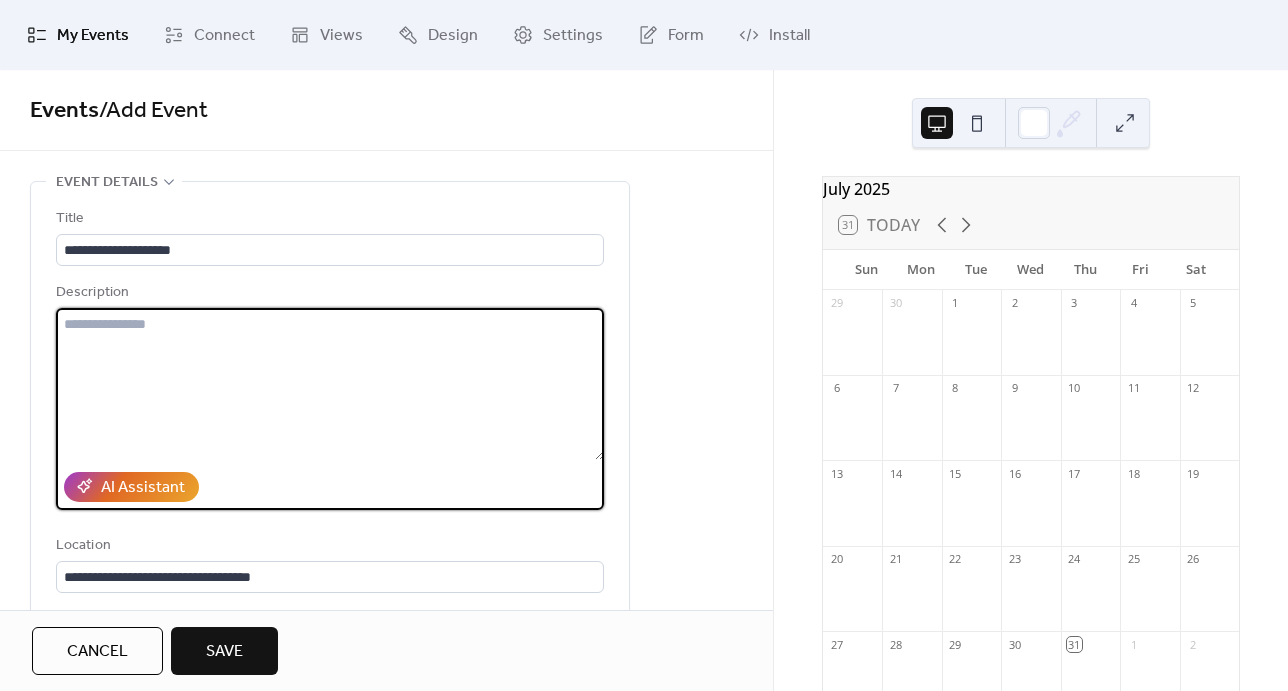 paste on "**********" 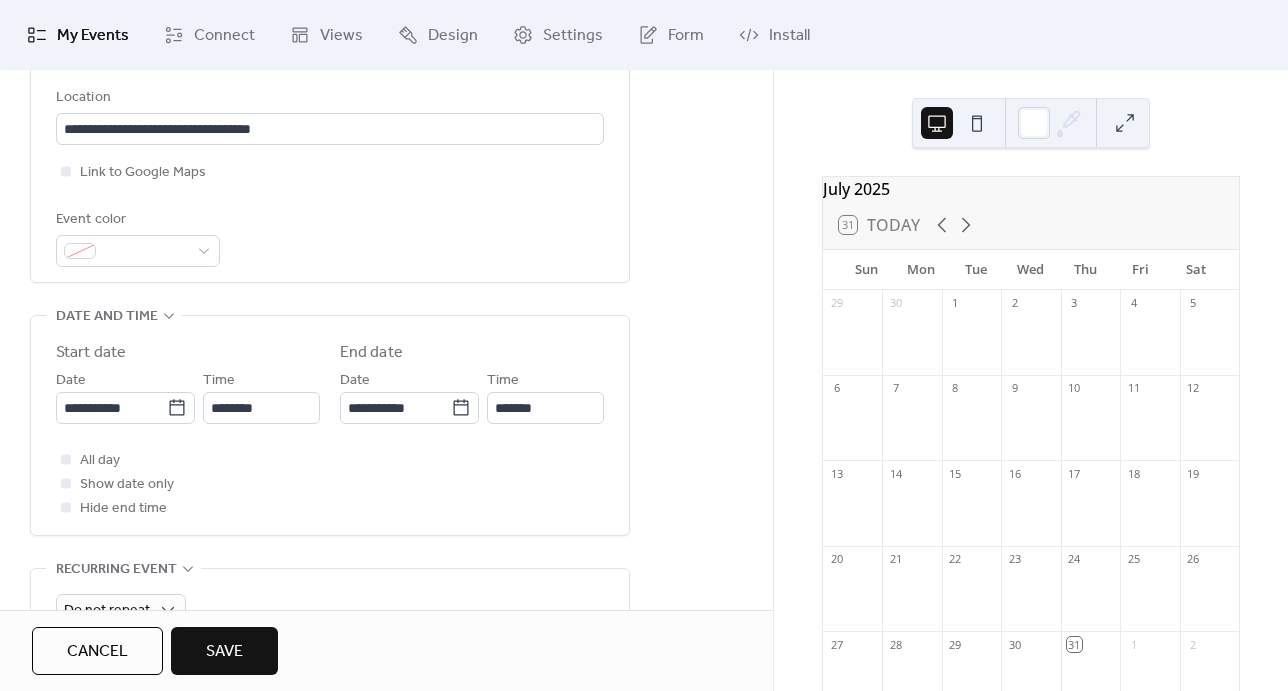 scroll, scrollTop: 467, scrollLeft: 0, axis: vertical 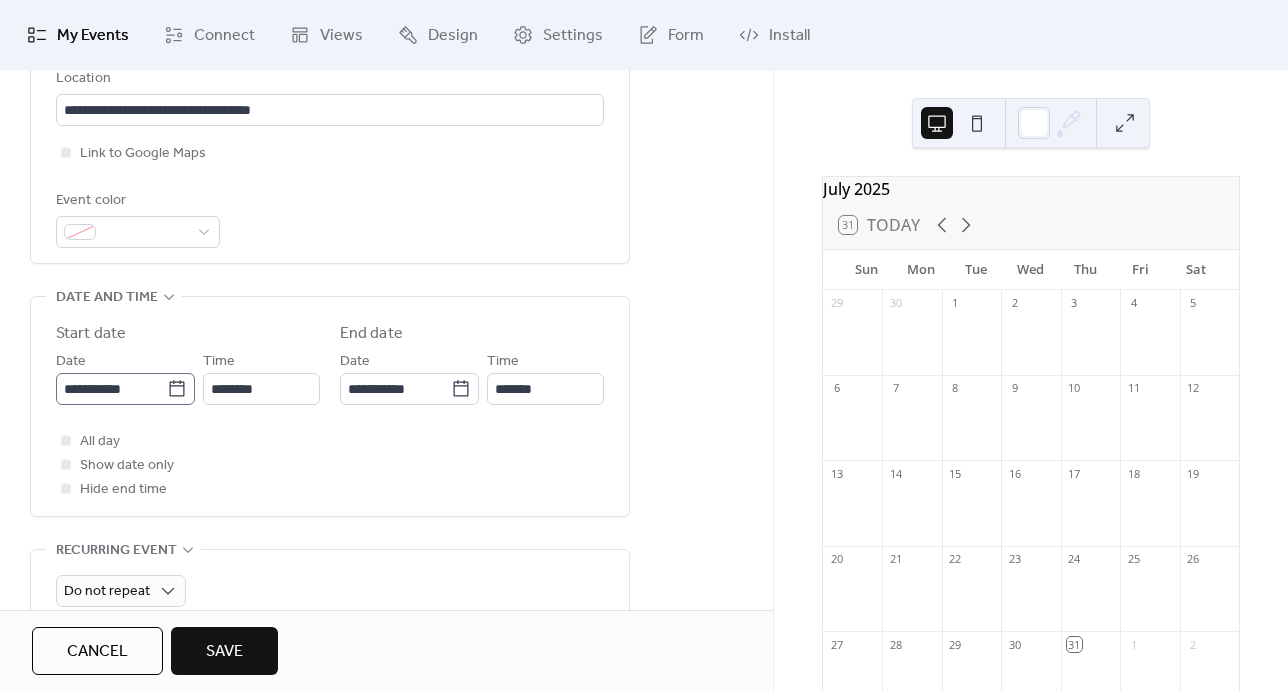 type on "**********" 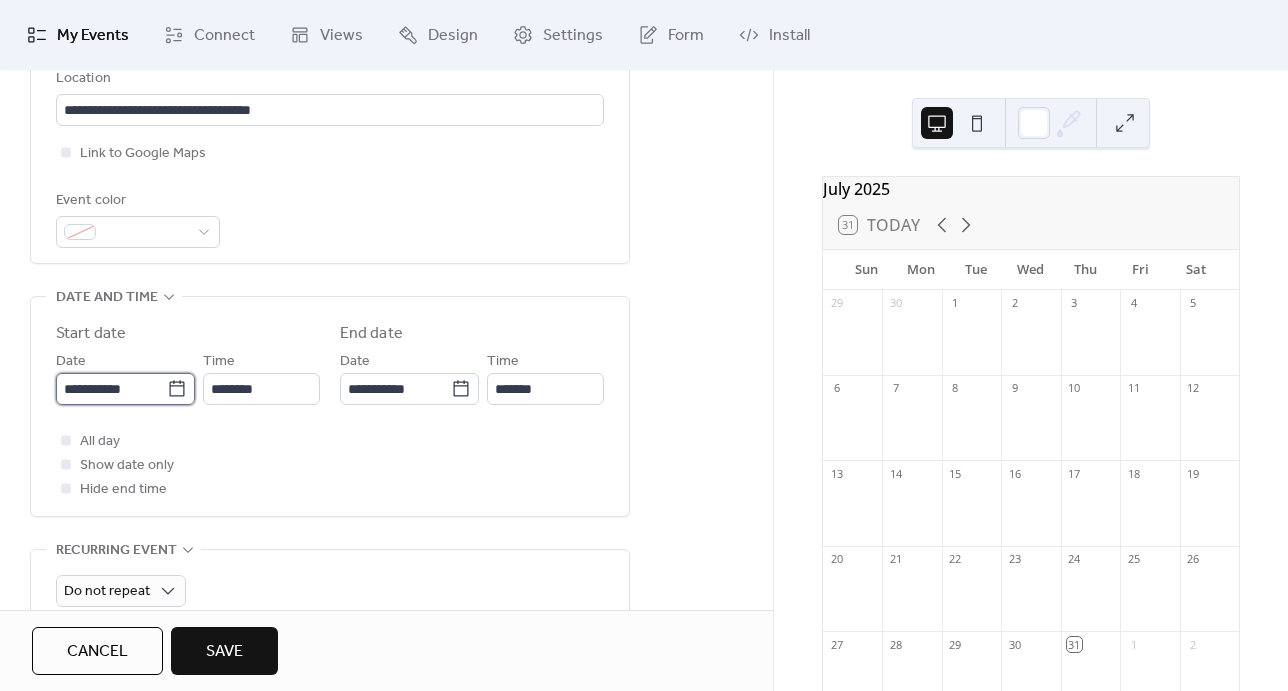 click on "**********" at bounding box center [111, 389] 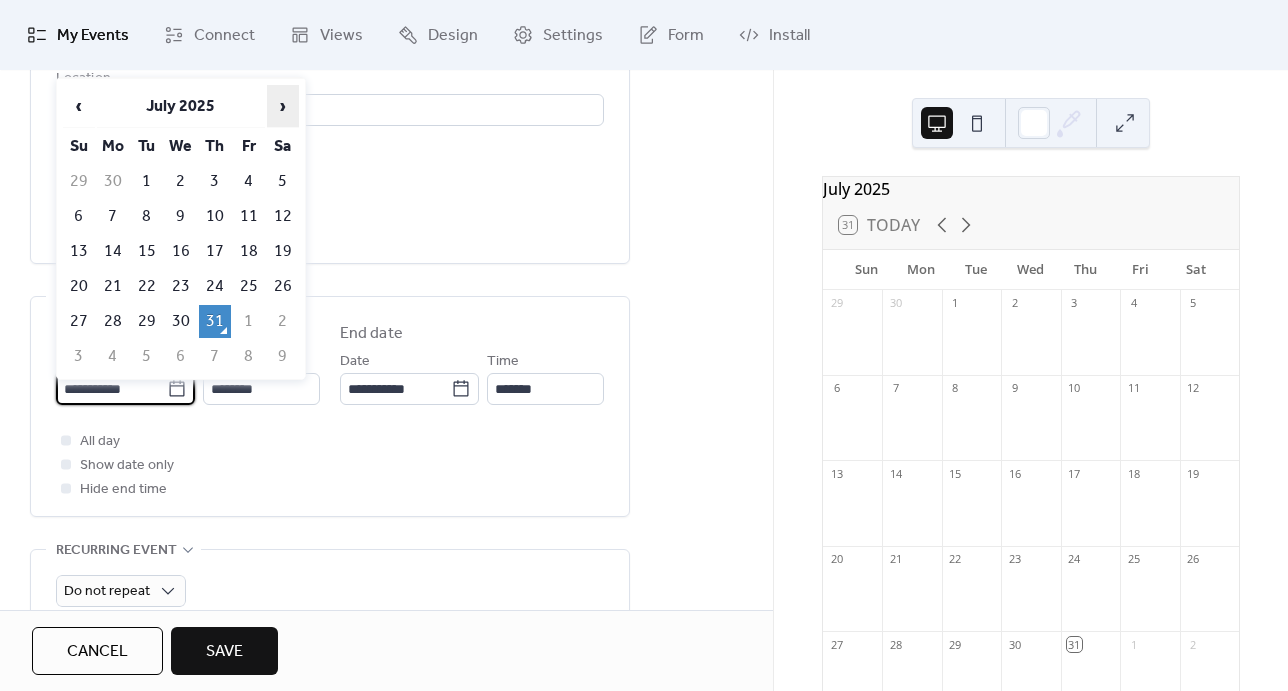 click on "›" at bounding box center (283, 106) 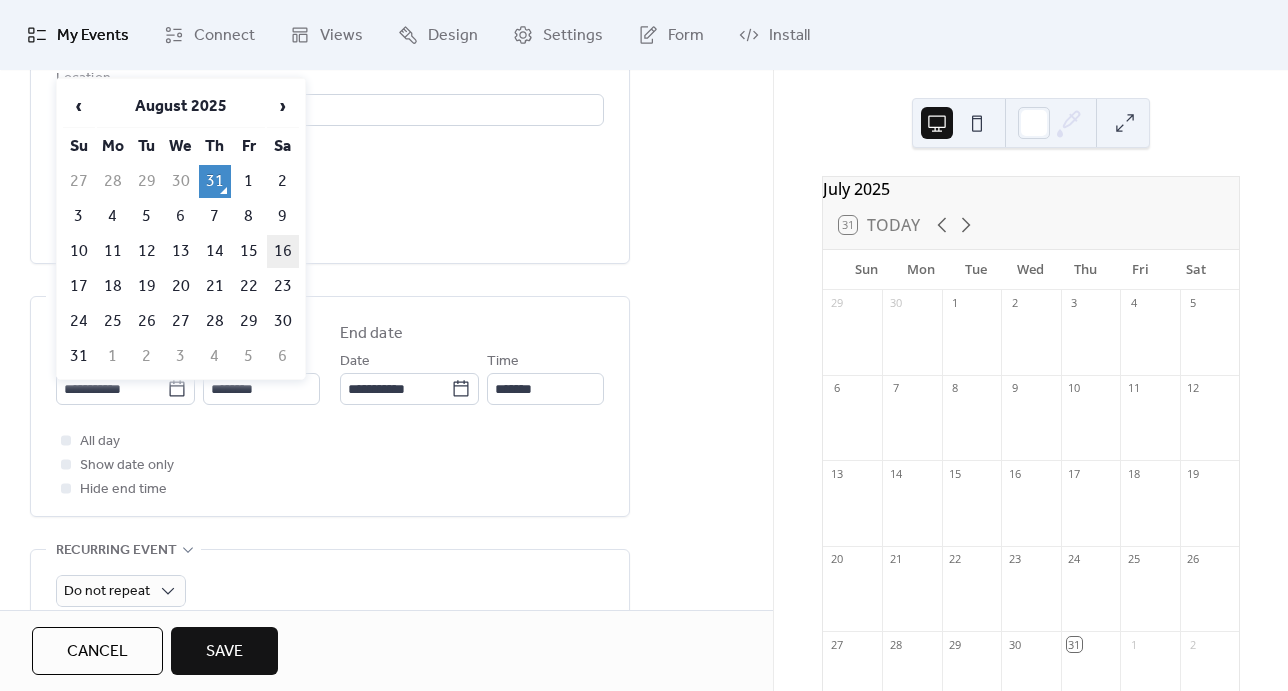 click on "16" at bounding box center [283, 251] 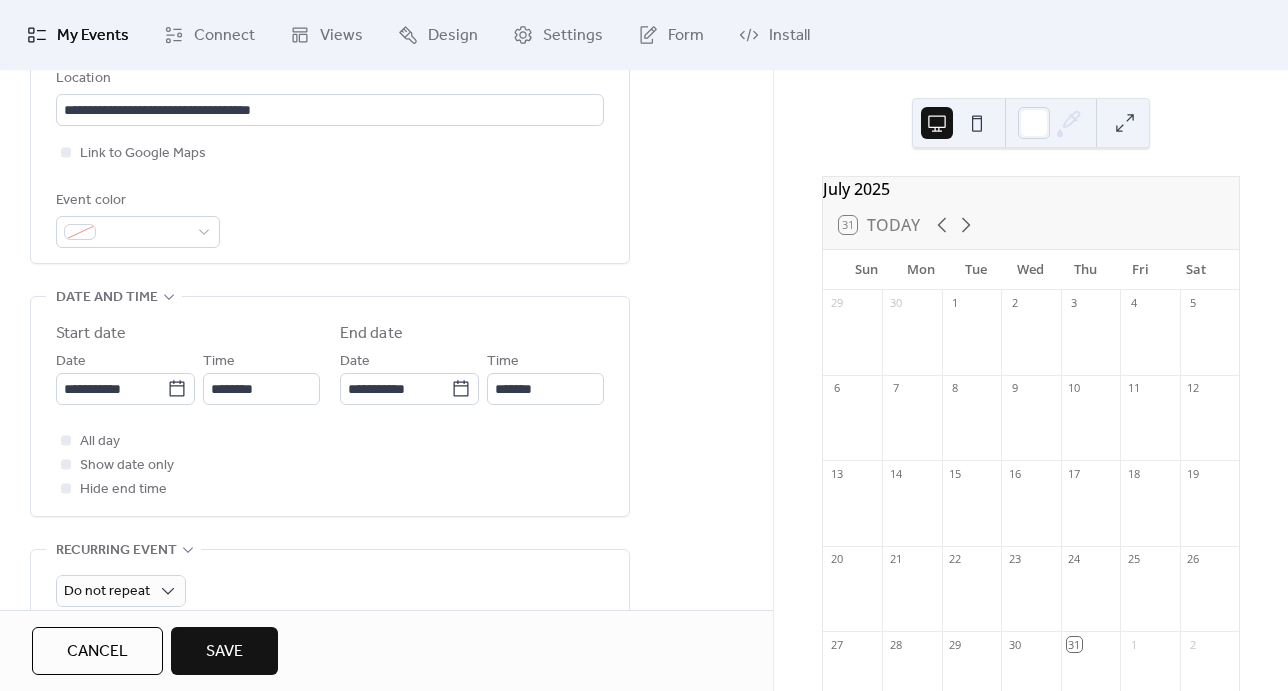 type on "**********" 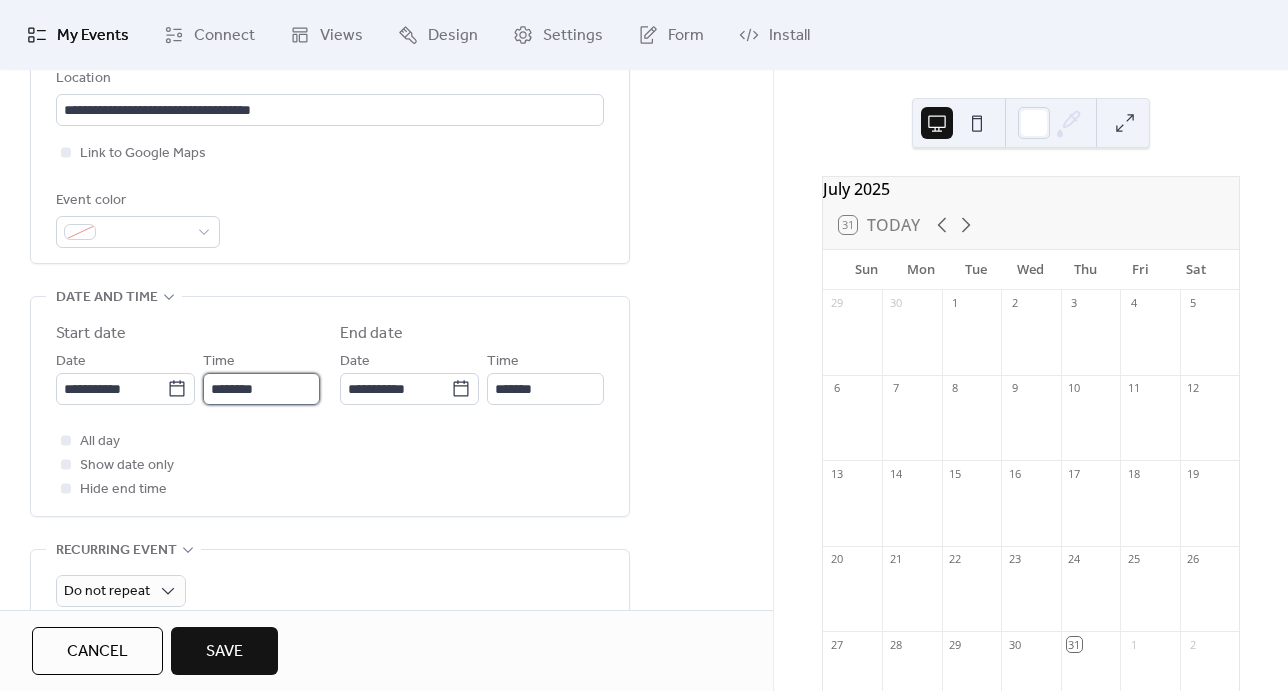click on "********" at bounding box center (261, 389) 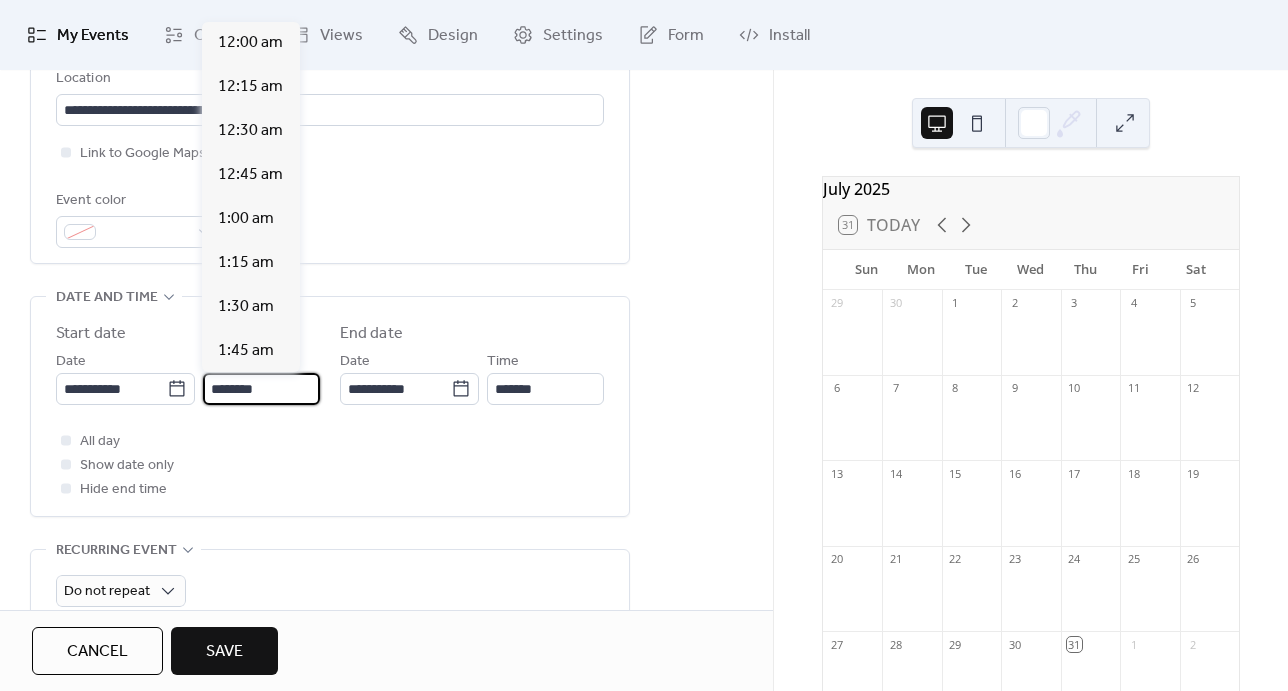scroll, scrollTop: 2112, scrollLeft: 0, axis: vertical 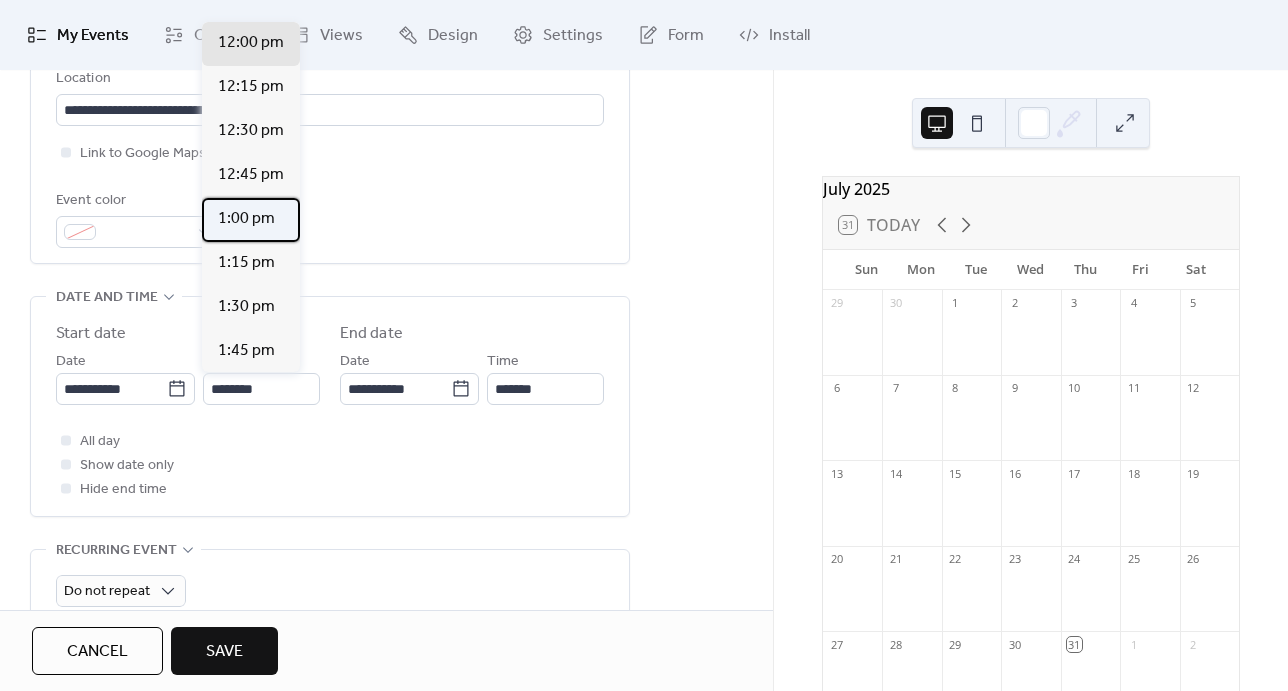 click on "1:00 pm" at bounding box center [246, 219] 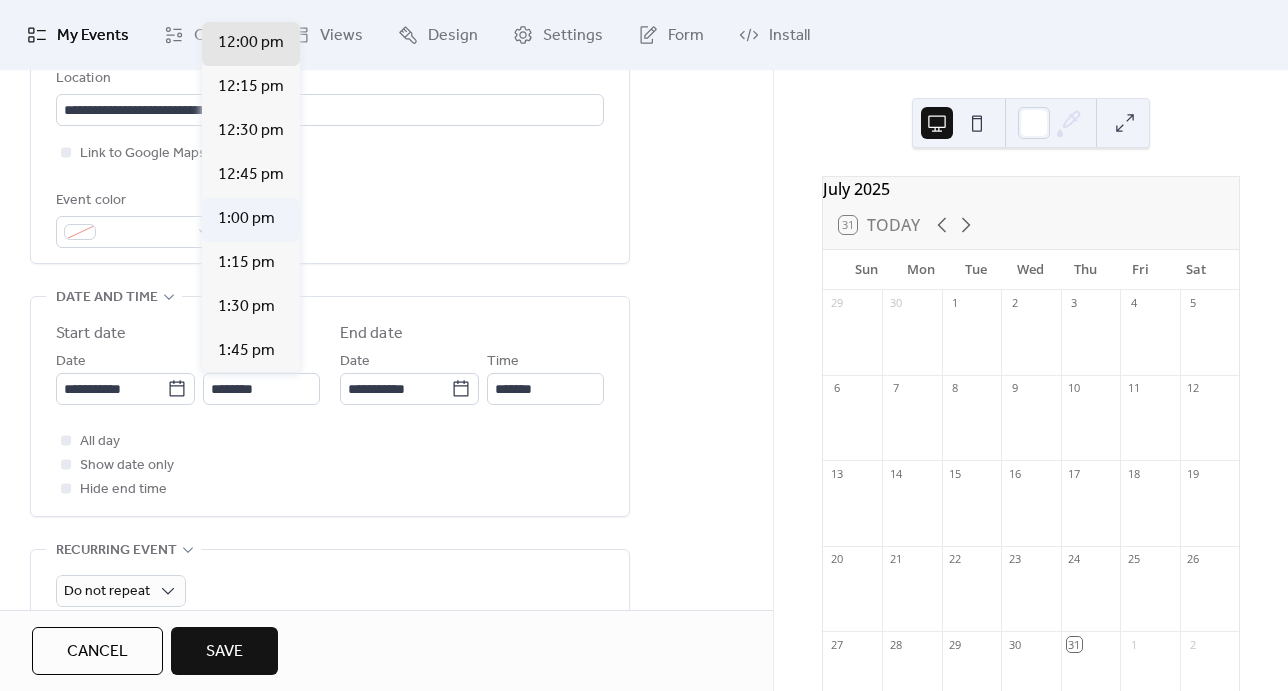 type on "*******" 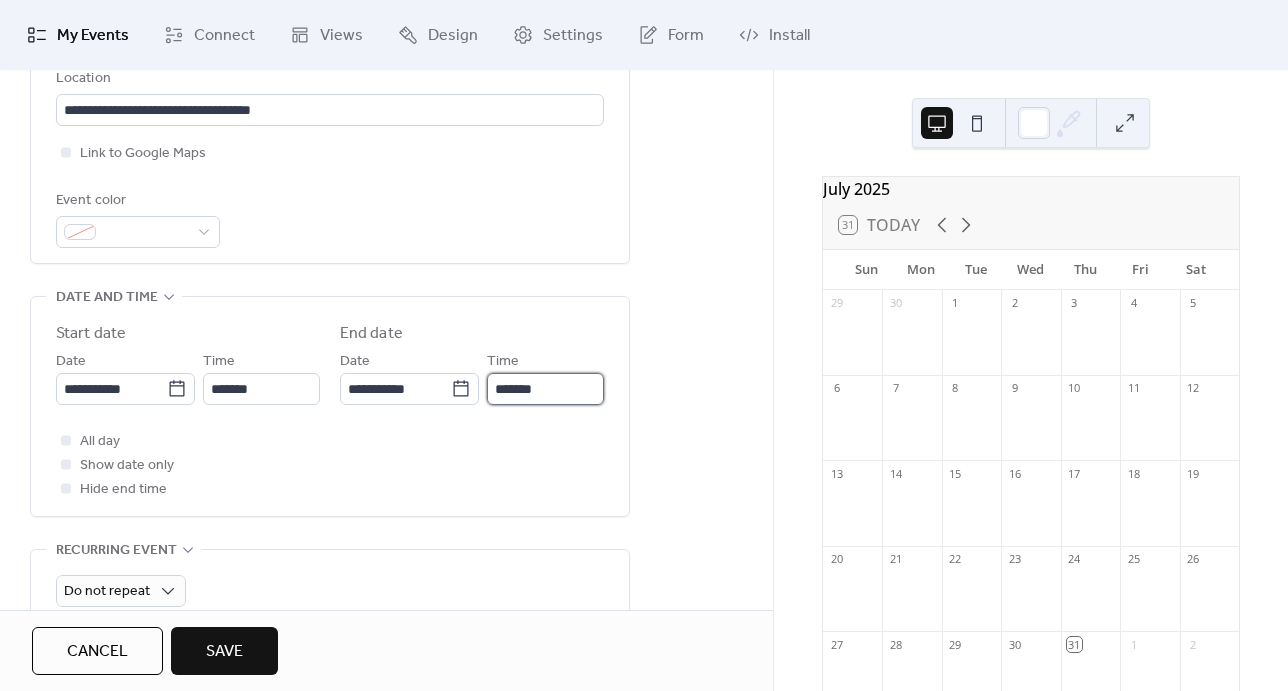 click on "*******" at bounding box center (545, 389) 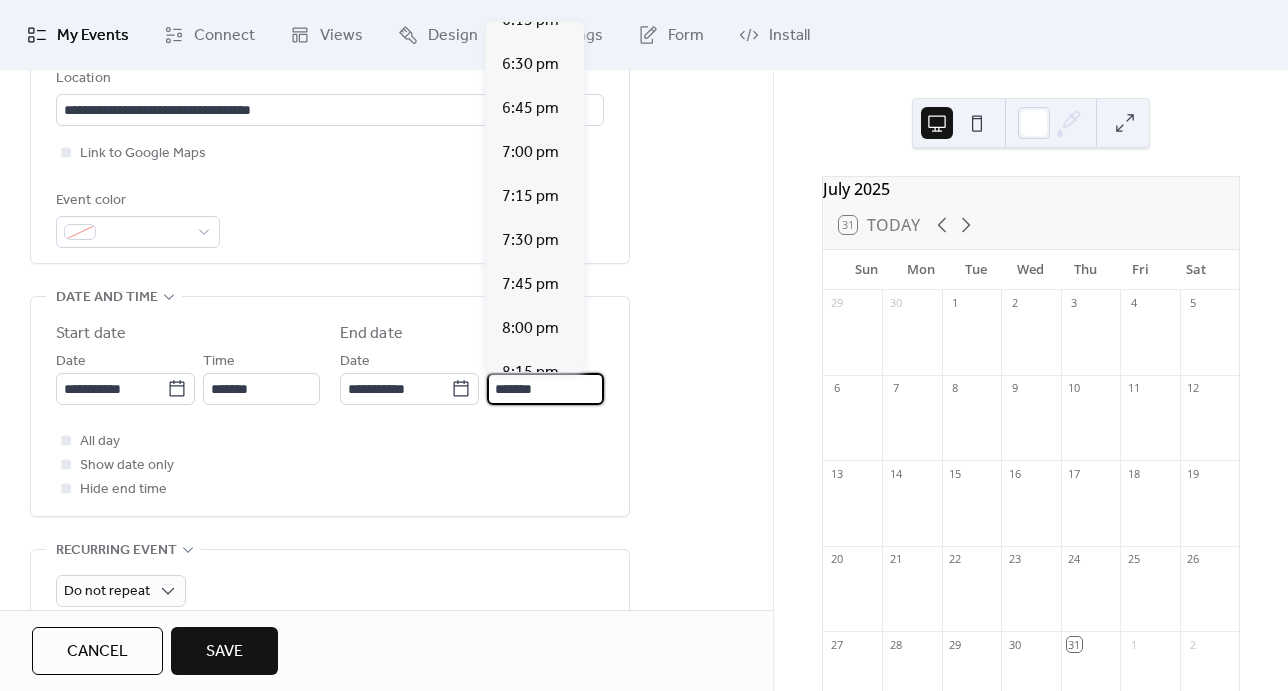 scroll, scrollTop: 902, scrollLeft: 0, axis: vertical 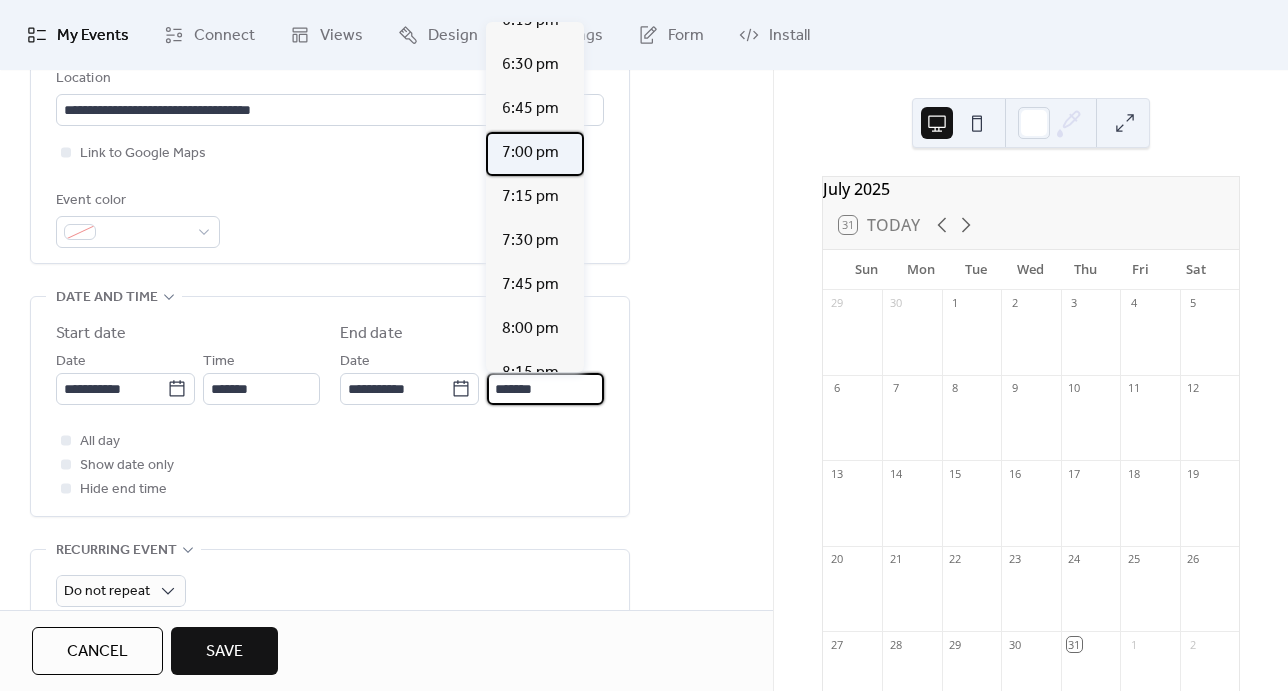 click on "7:00 pm" at bounding box center [530, 153] 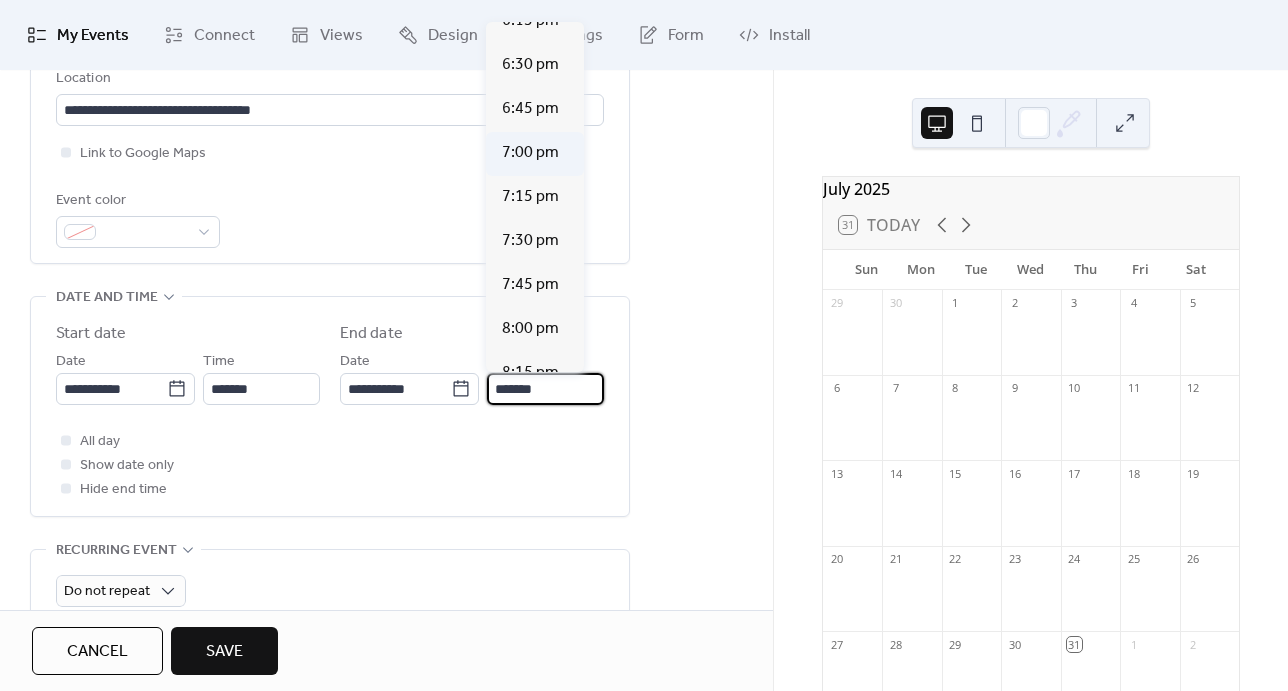 type on "*******" 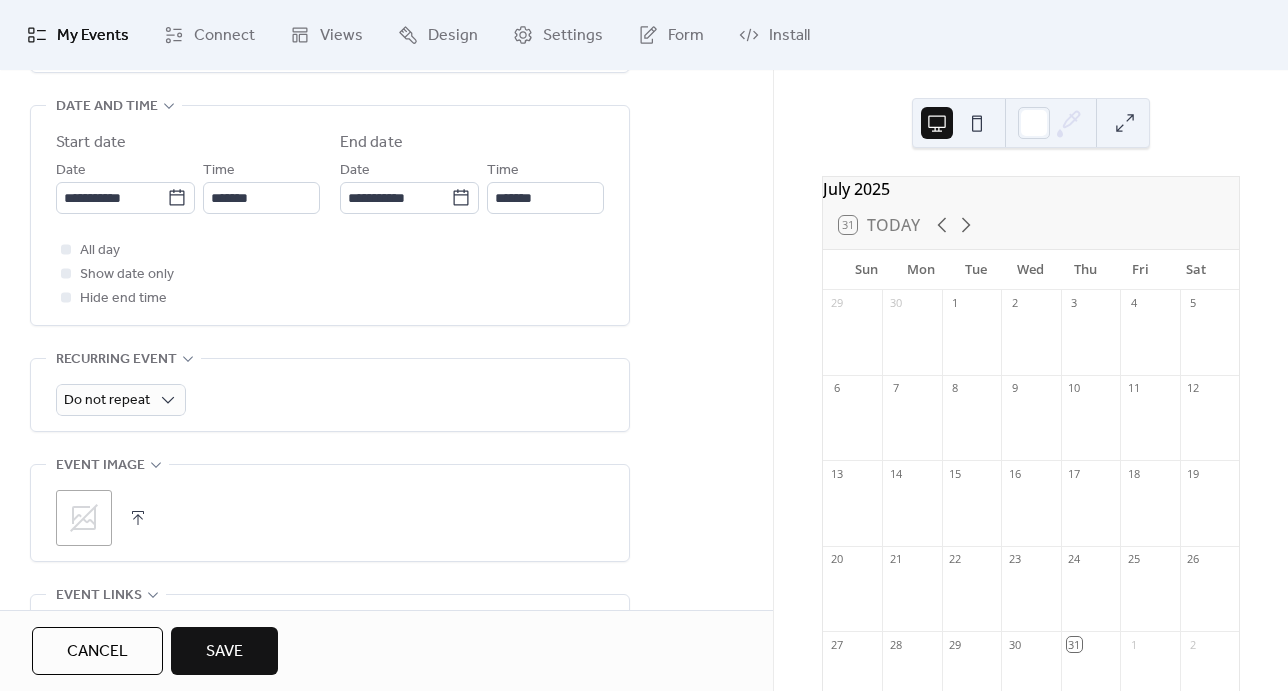 scroll, scrollTop: 824, scrollLeft: 0, axis: vertical 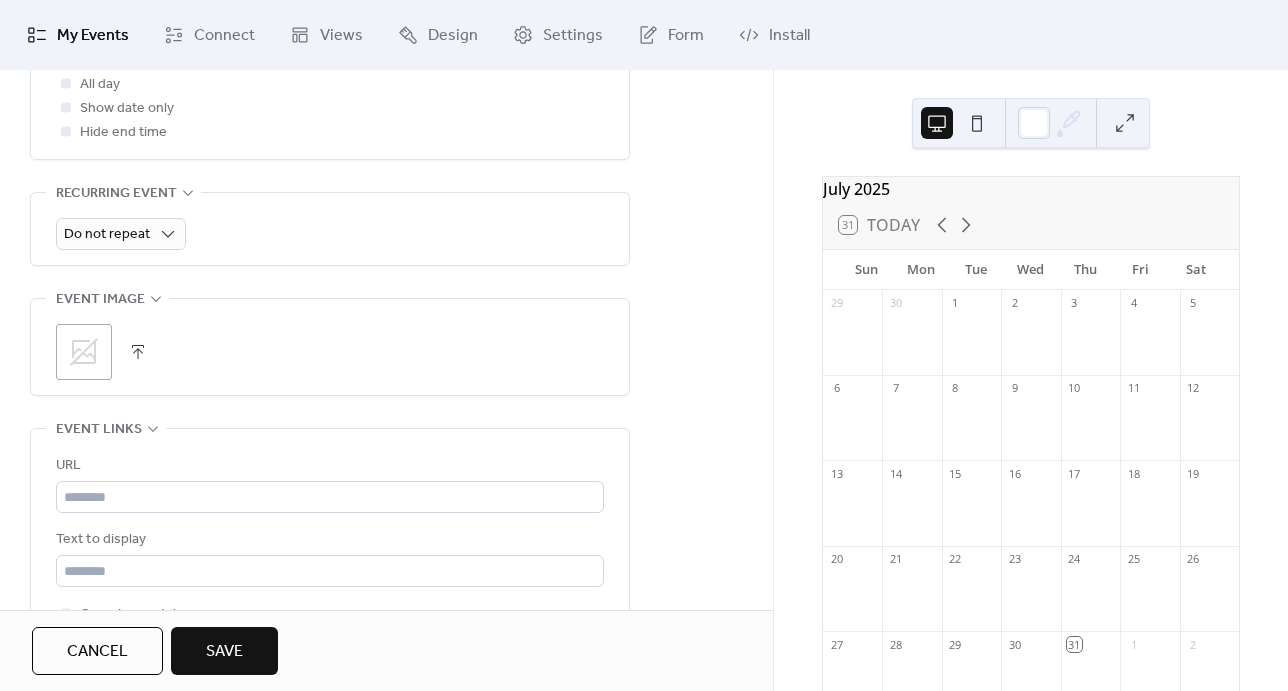 click 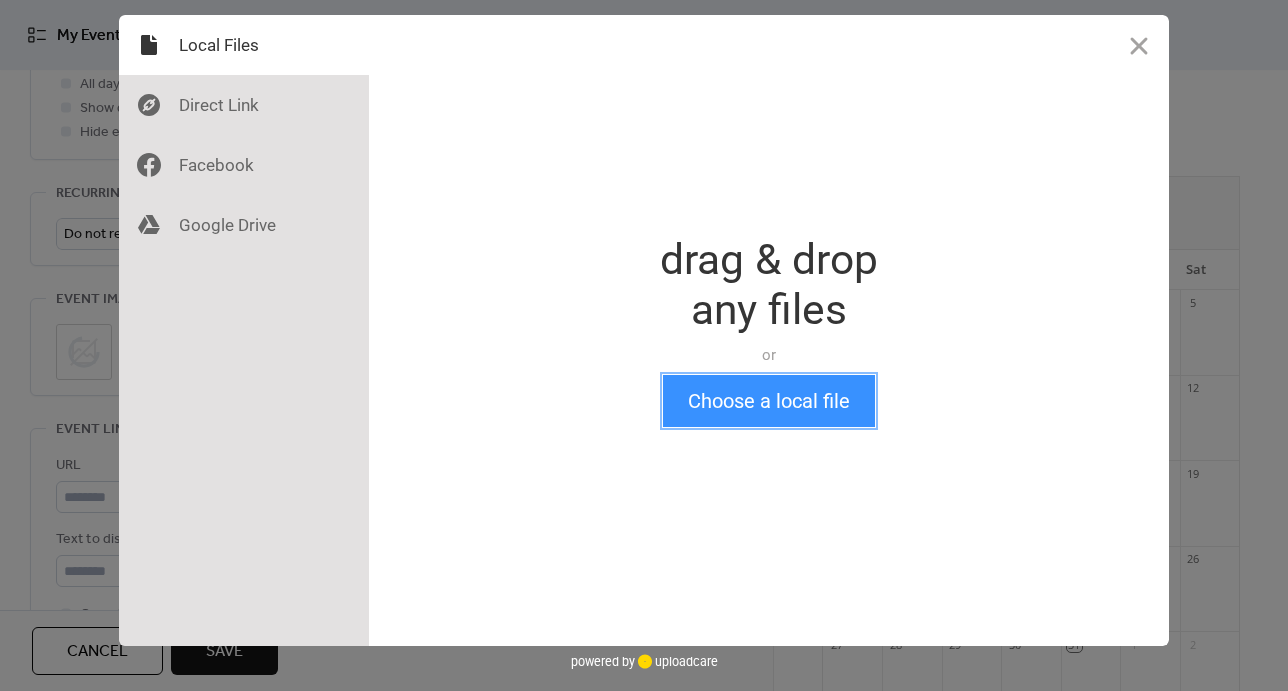 click on "Choose a local file" at bounding box center [769, 401] 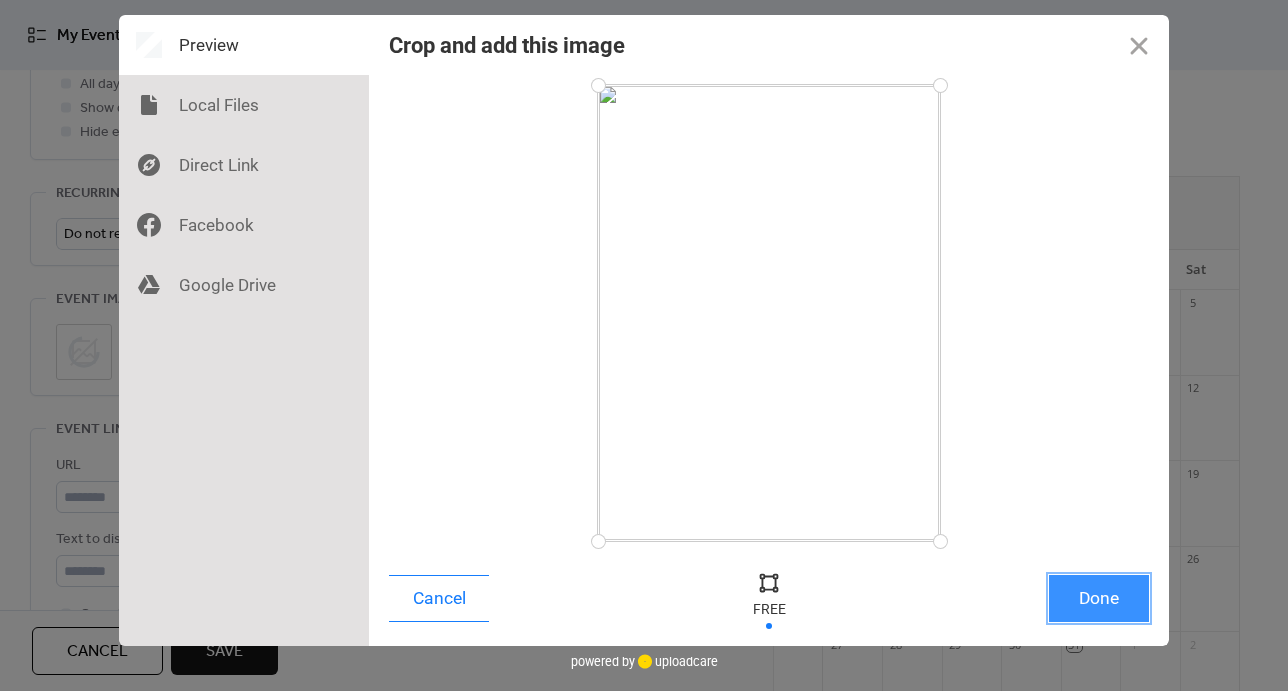 click on "Done" at bounding box center (1099, 598) 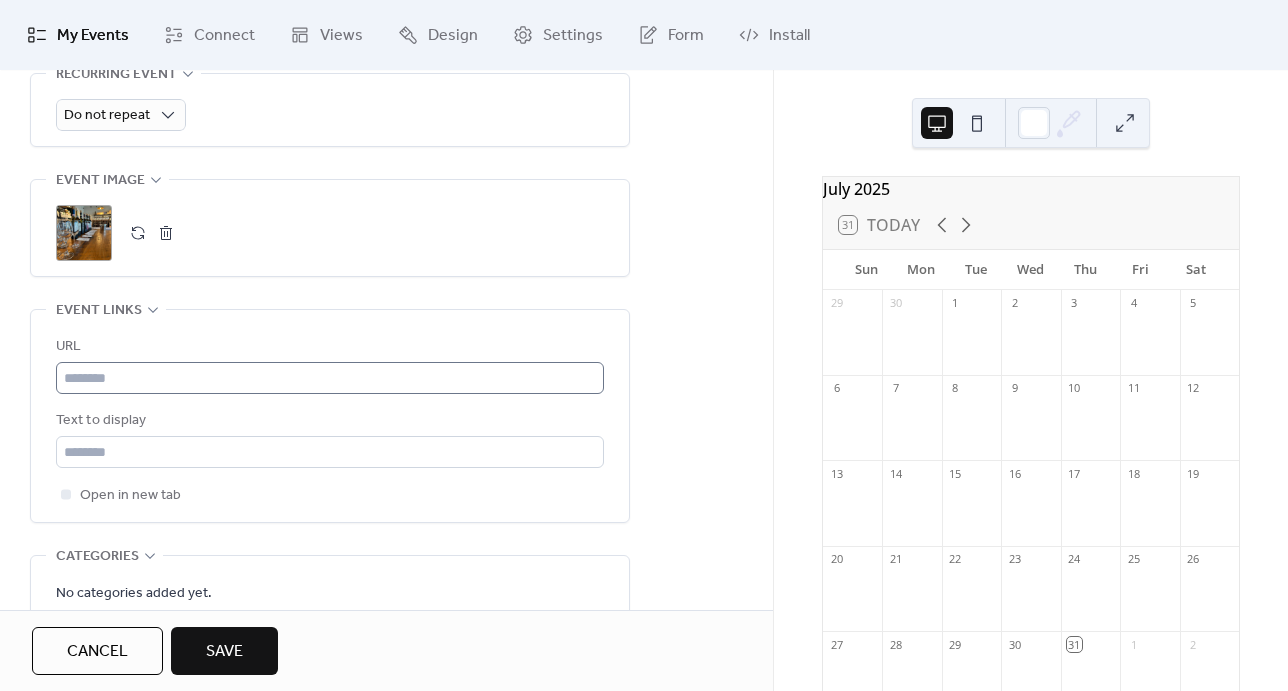 scroll, scrollTop: 941, scrollLeft: 0, axis: vertical 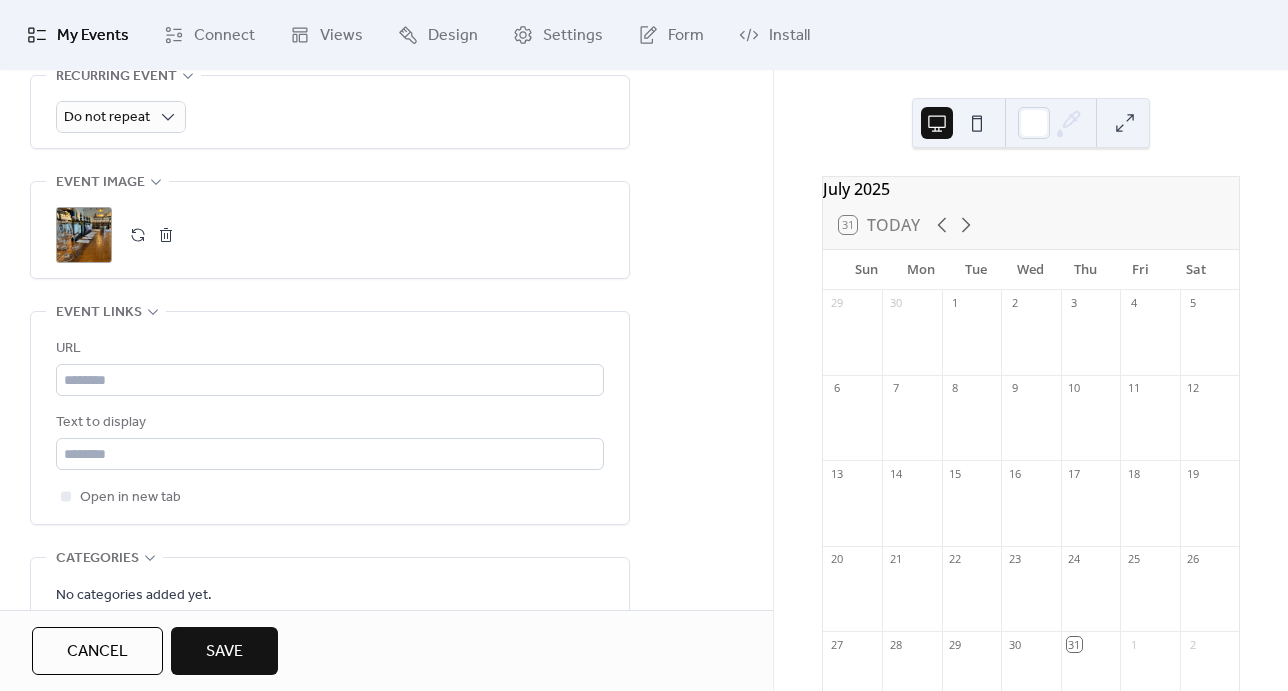 click on "Save" at bounding box center (224, 652) 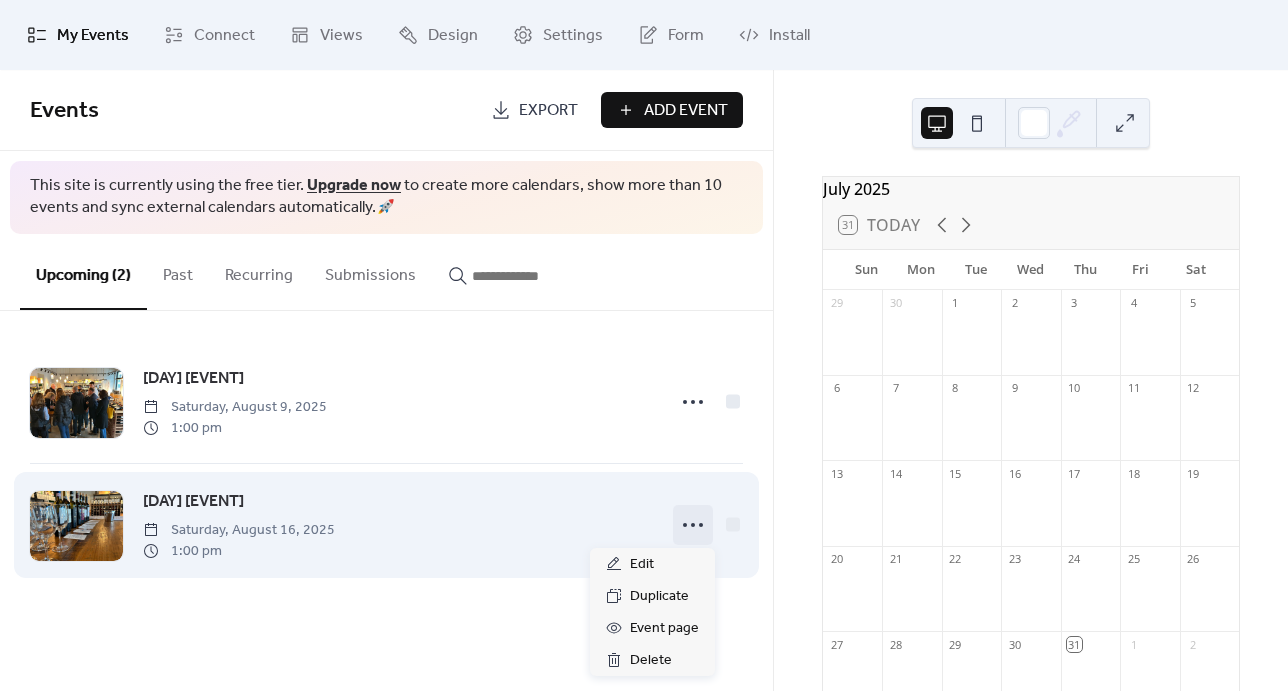 click 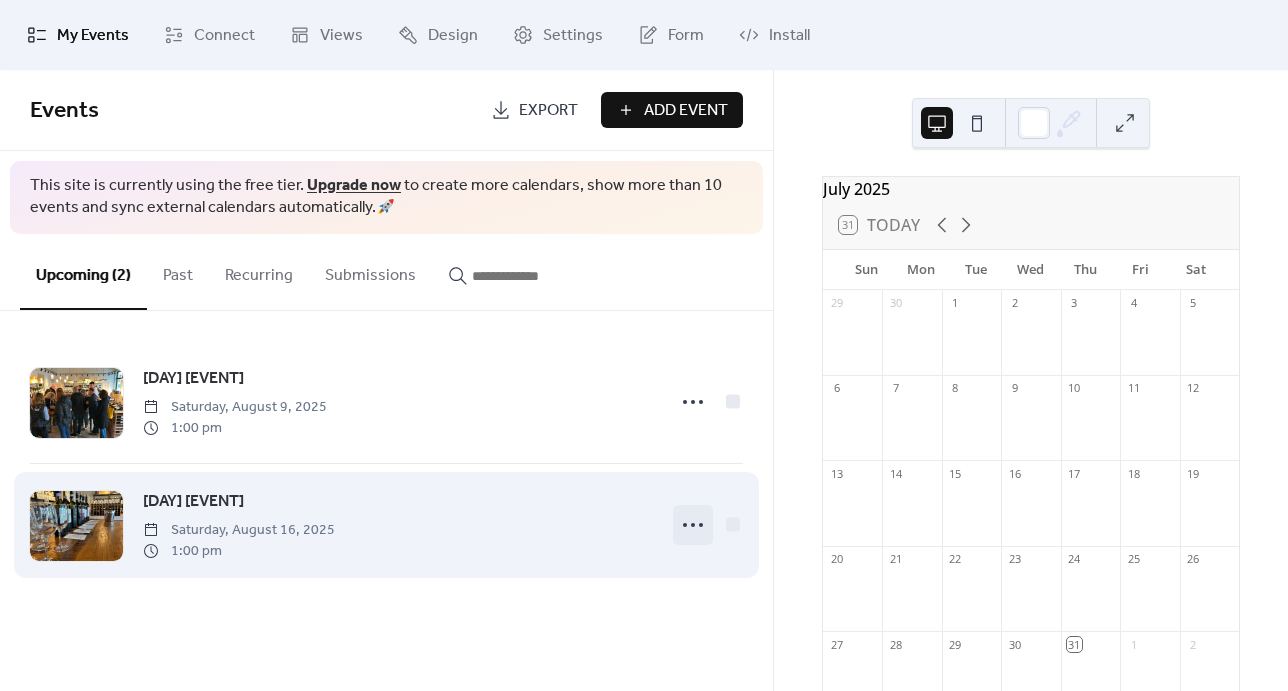 click 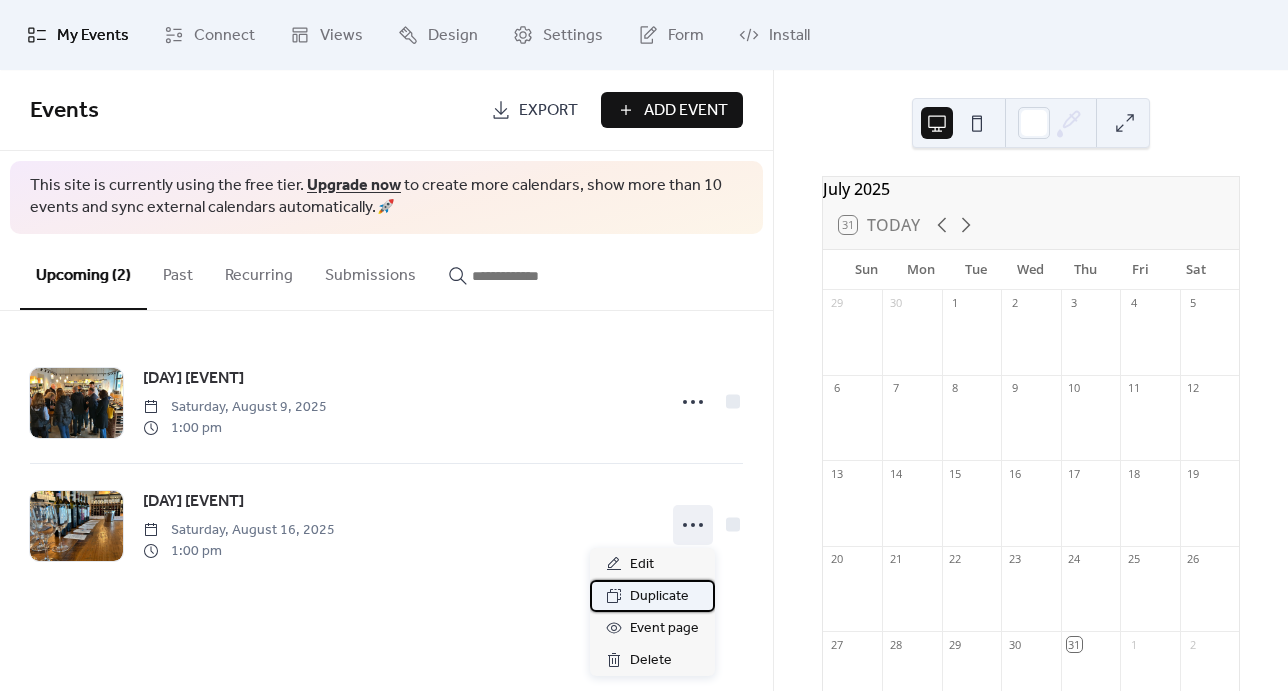 click on "Duplicate" at bounding box center (659, 597) 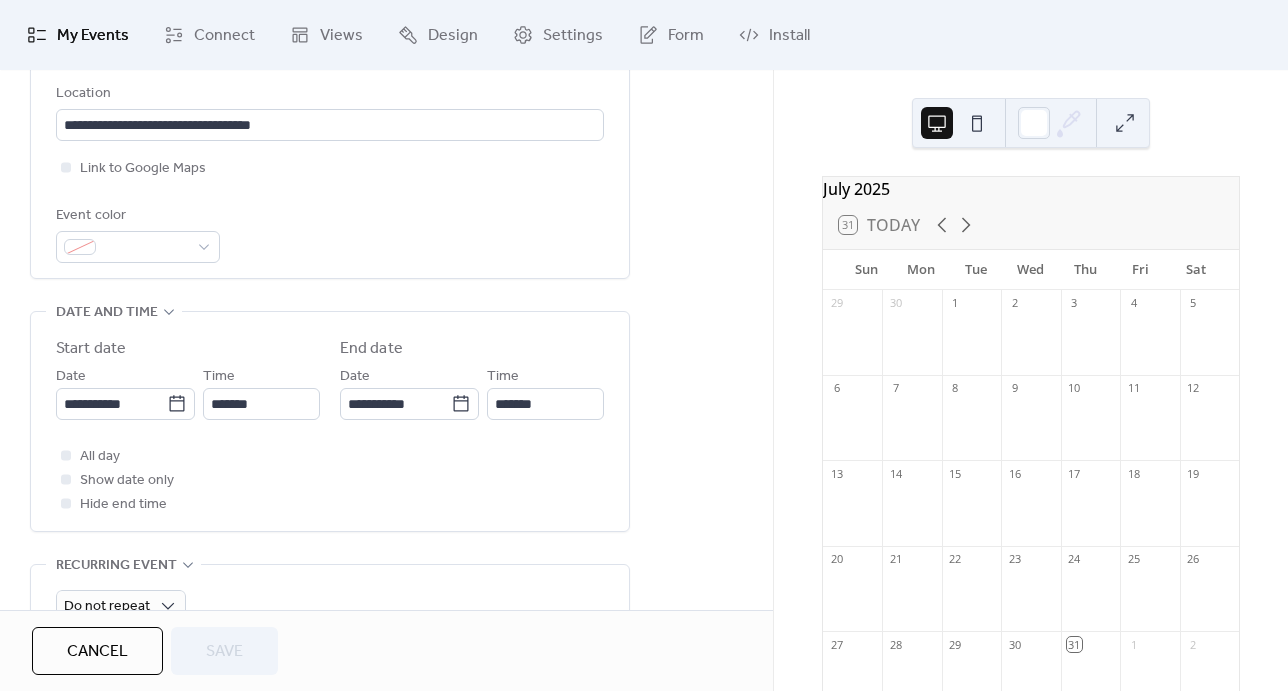 scroll, scrollTop: 456, scrollLeft: 0, axis: vertical 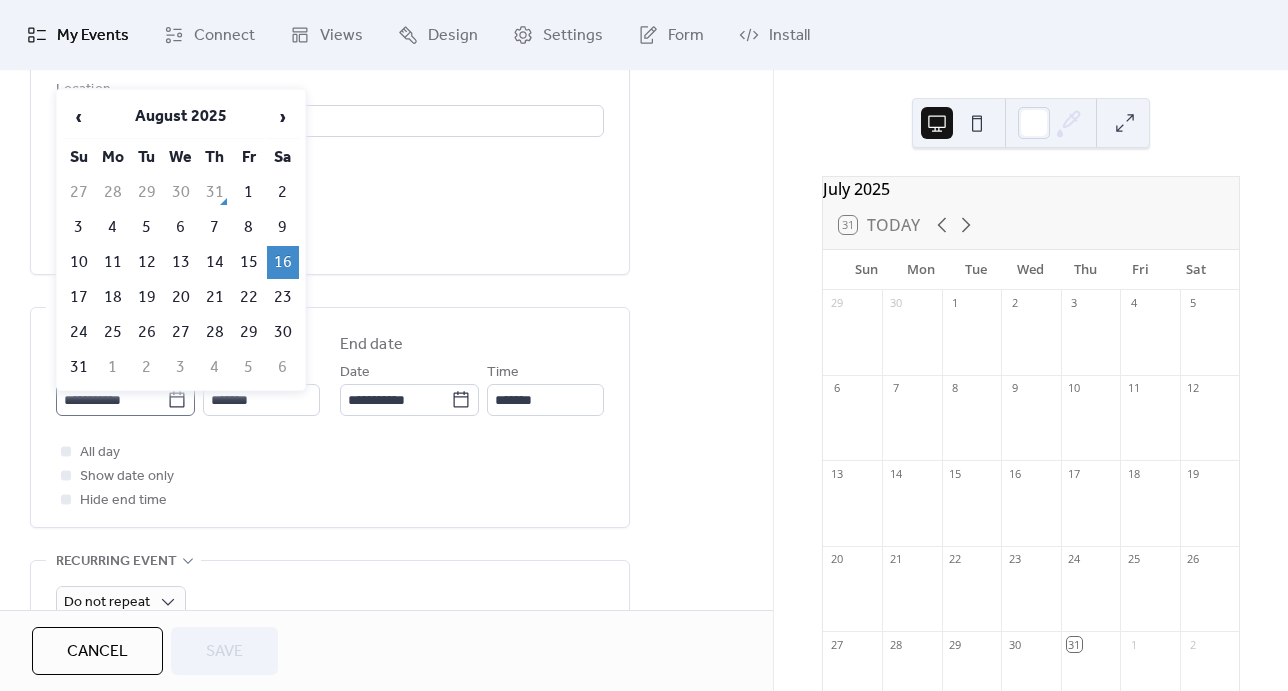 click 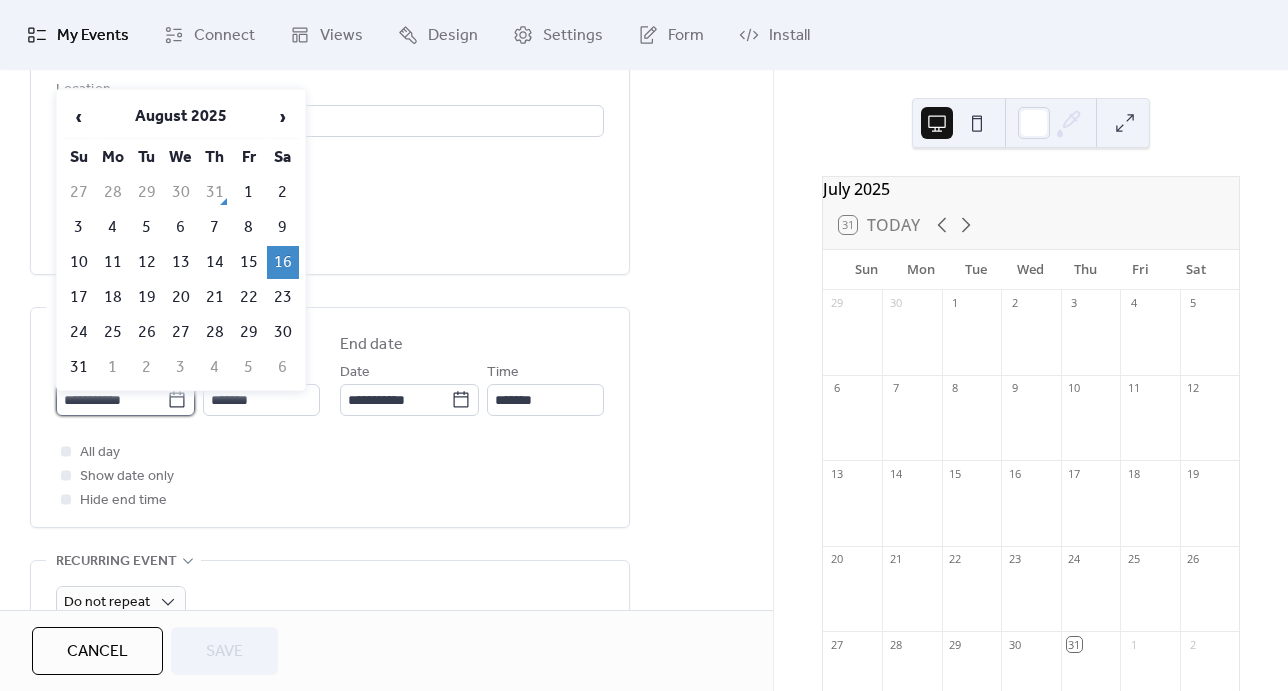 click on "**********" at bounding box center (111, 400) 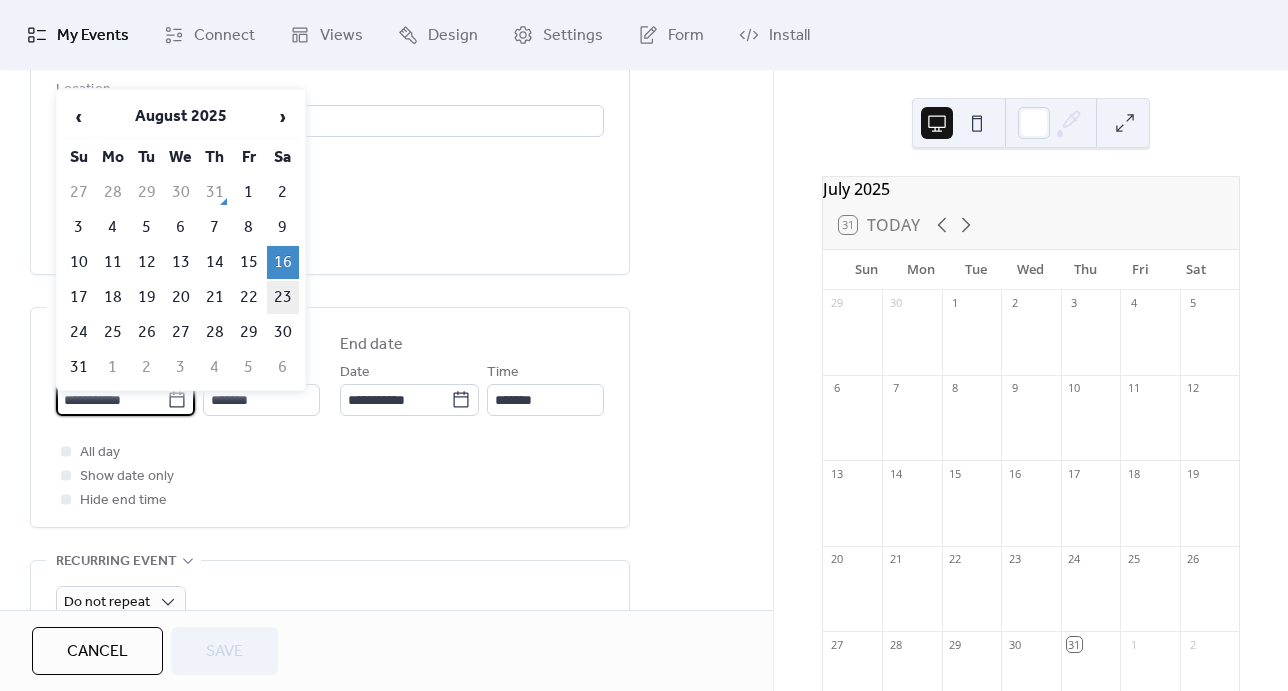 click on "23" at bounding box center (283, 297) 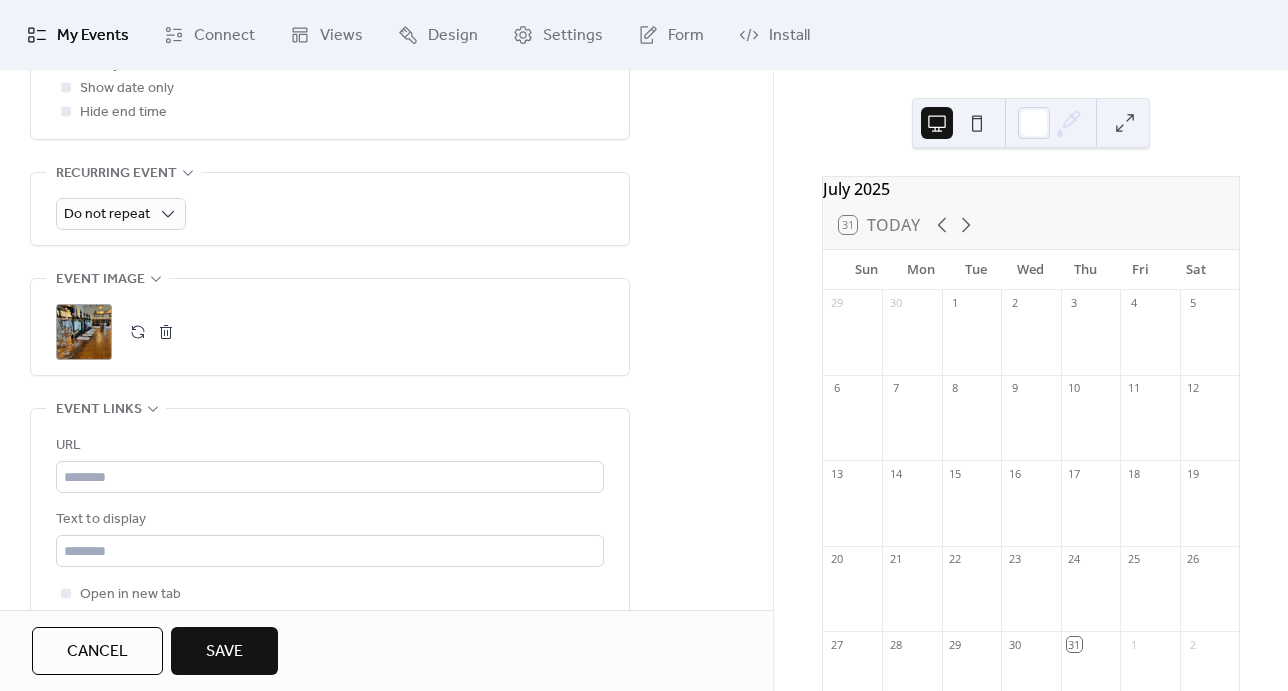 scroll, scrollTop: 843, scrollLeft: 0, axis: vertical 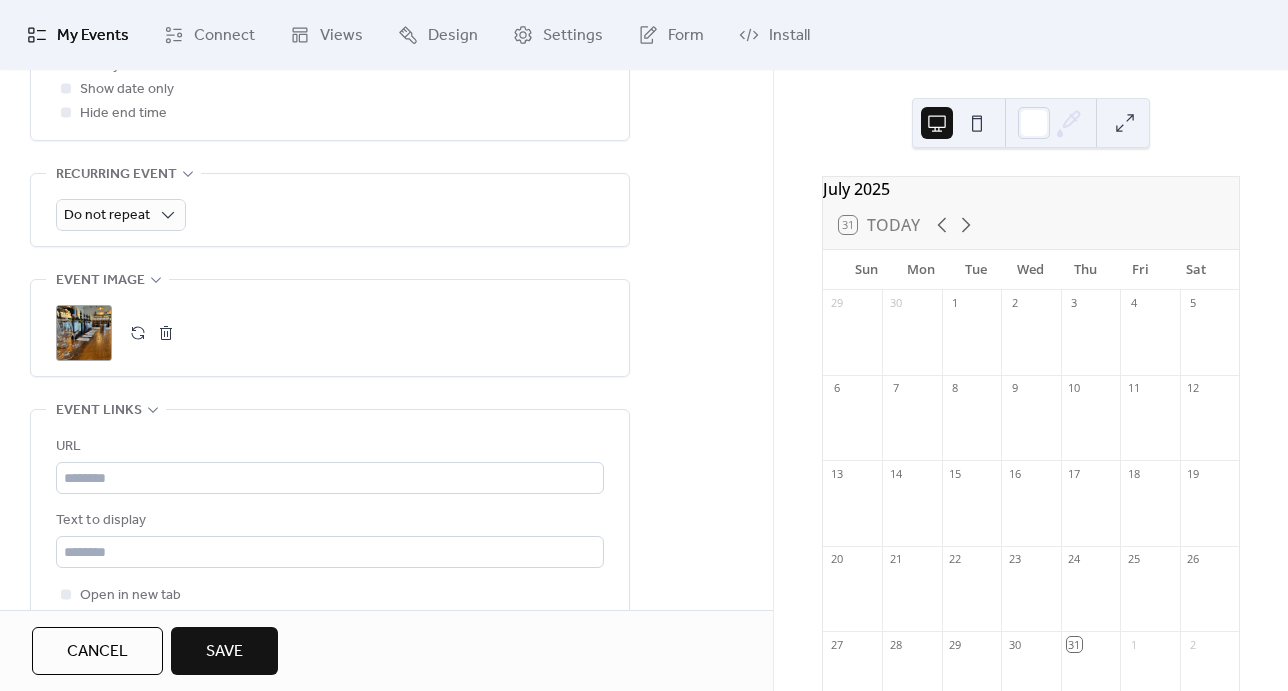 click at bounding box center [138, 333] 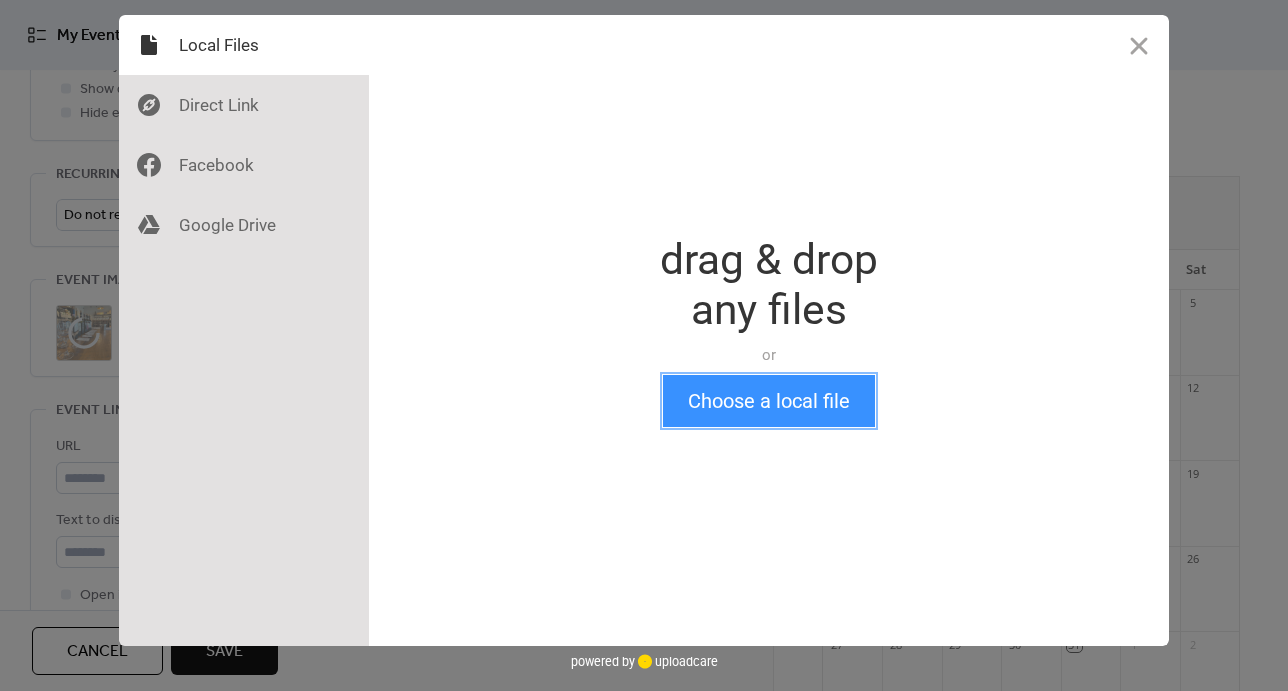 click on "Choose a local file" at bounding box center [769, 401] 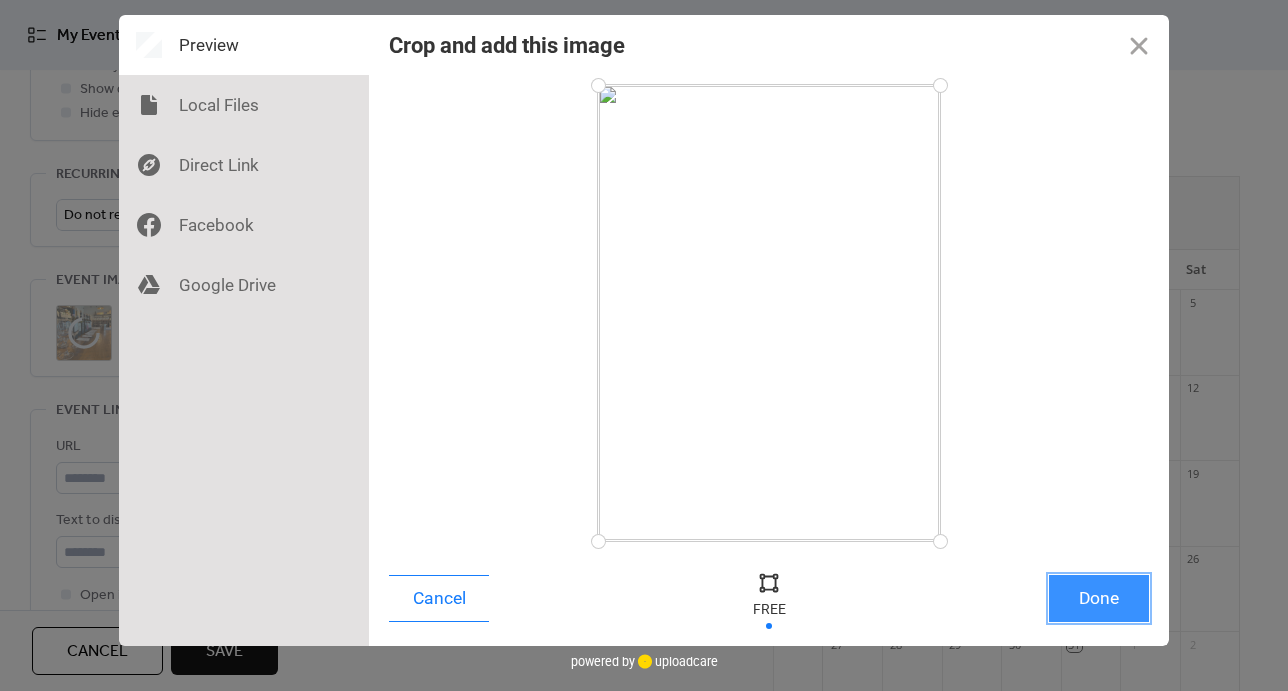 click on "Done" at bounding box center (1099, 598) 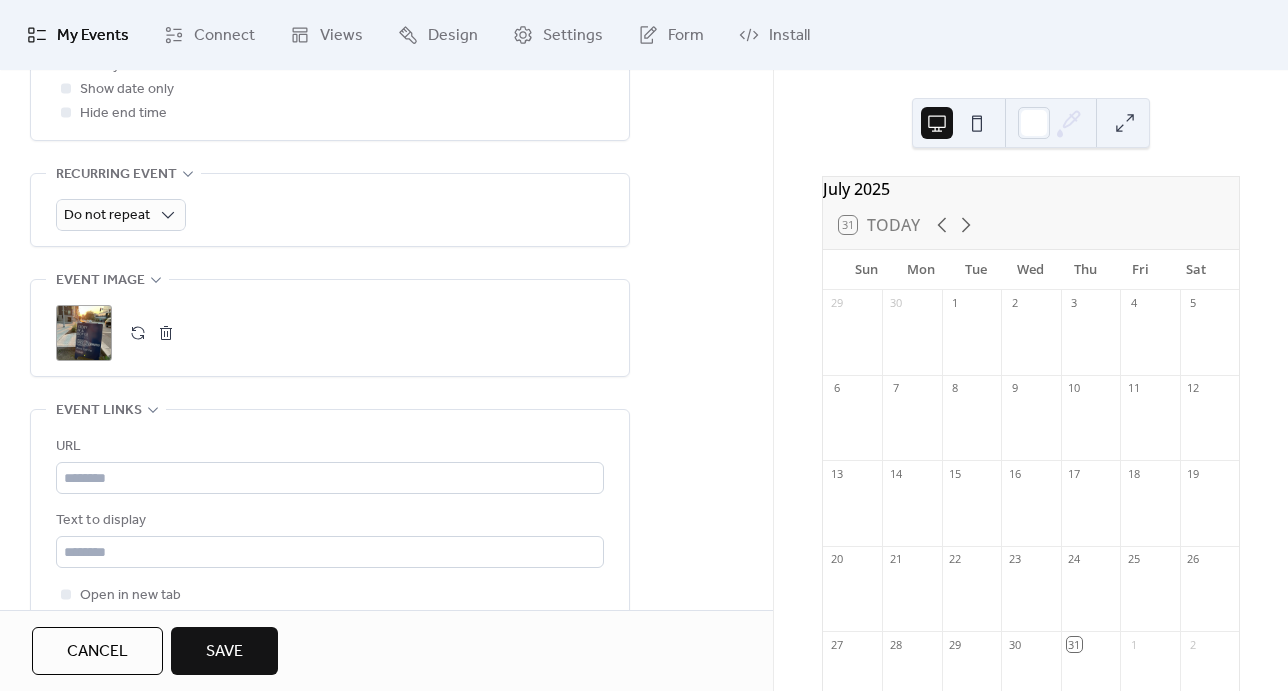 click on "Save" at bounding box center [224, 652] 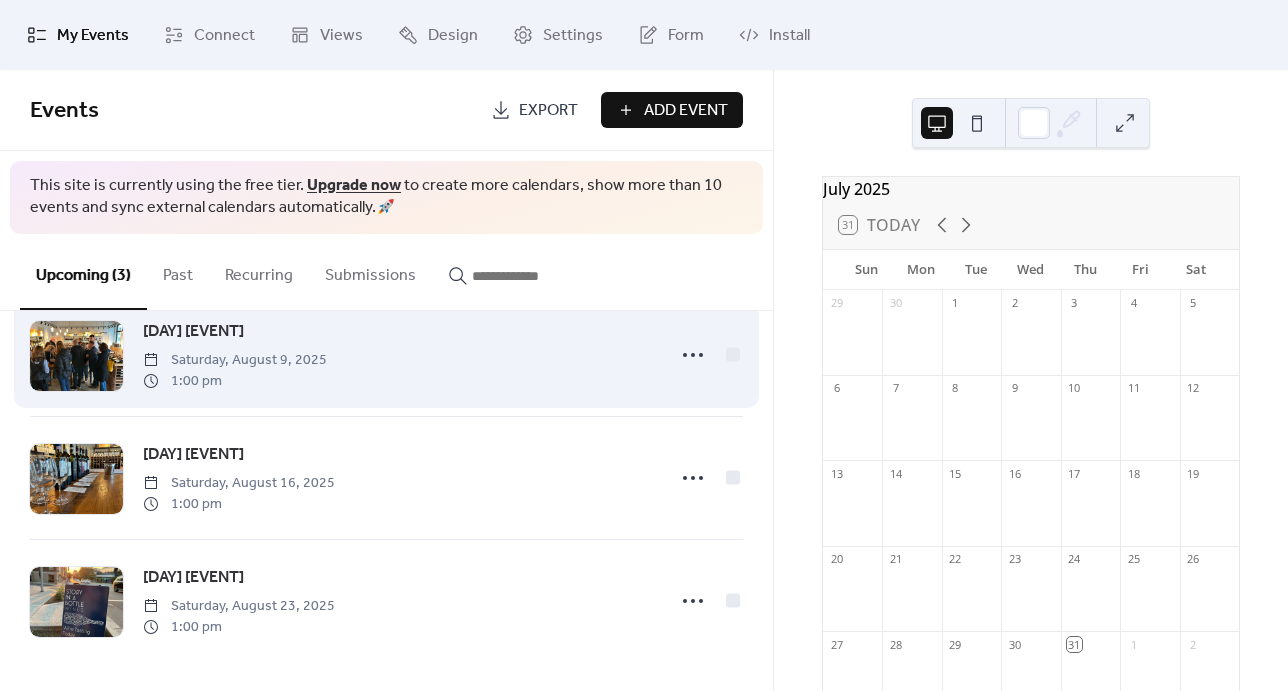 scroll, scrollTop: 0, scrollLeft: 0, axis: both 